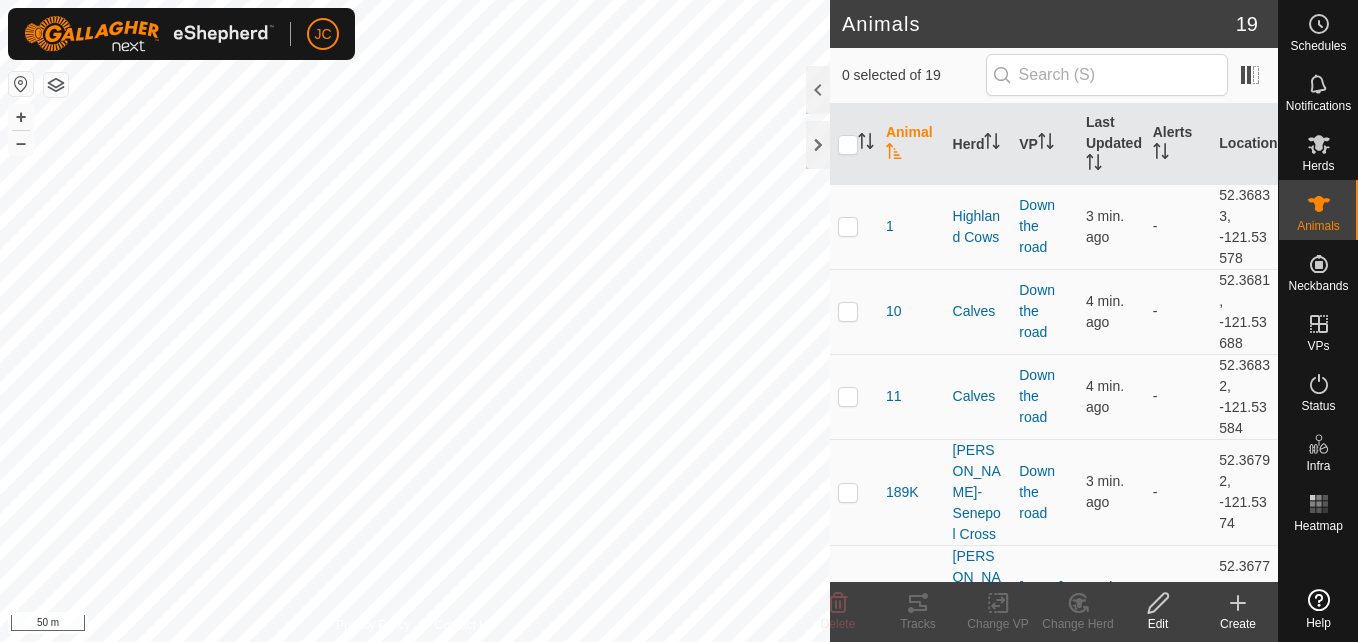scroll, scrollTop: 0, scrollLeft: 0, axis: both 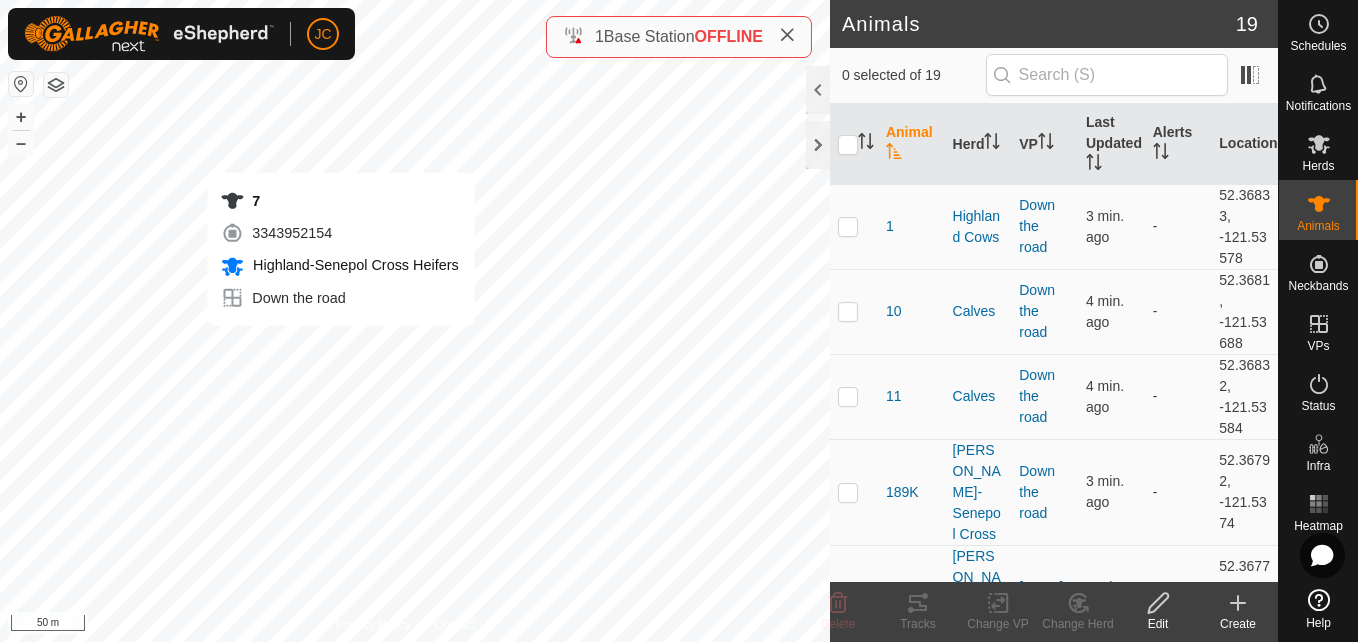 checkbox on "true" 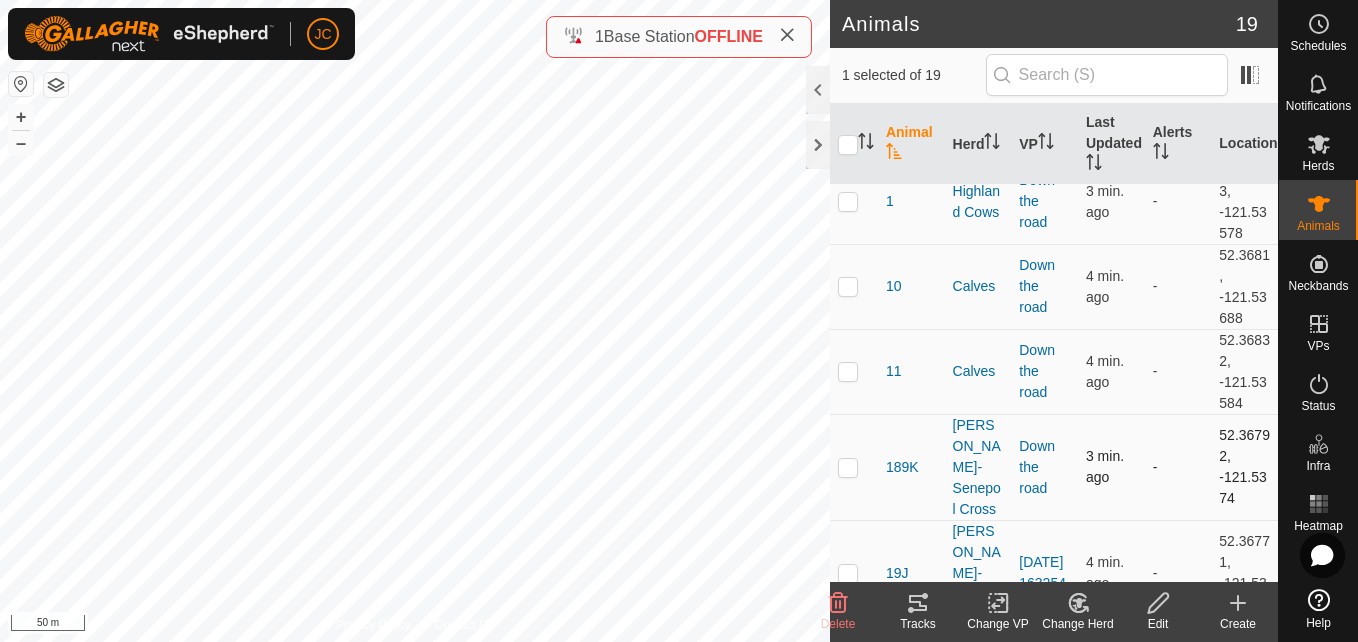 scroll, scrollTop: 26, scrollLeft: 0, axis: vertical 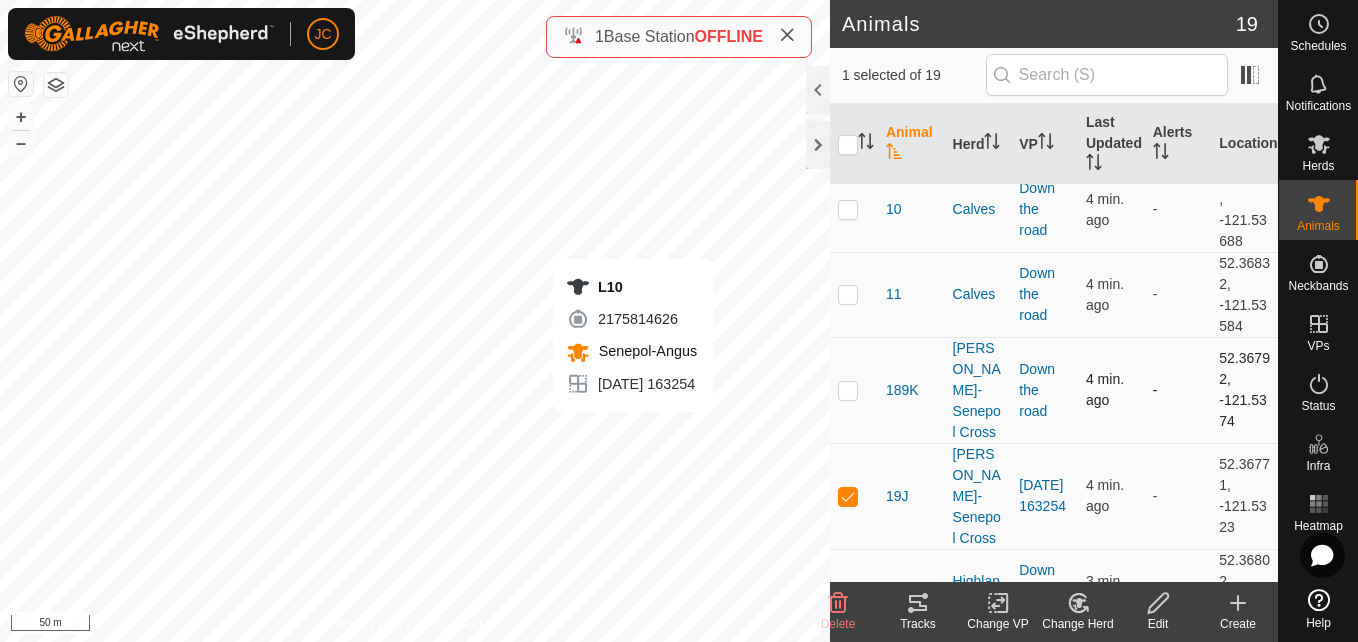 checkbox on "false" 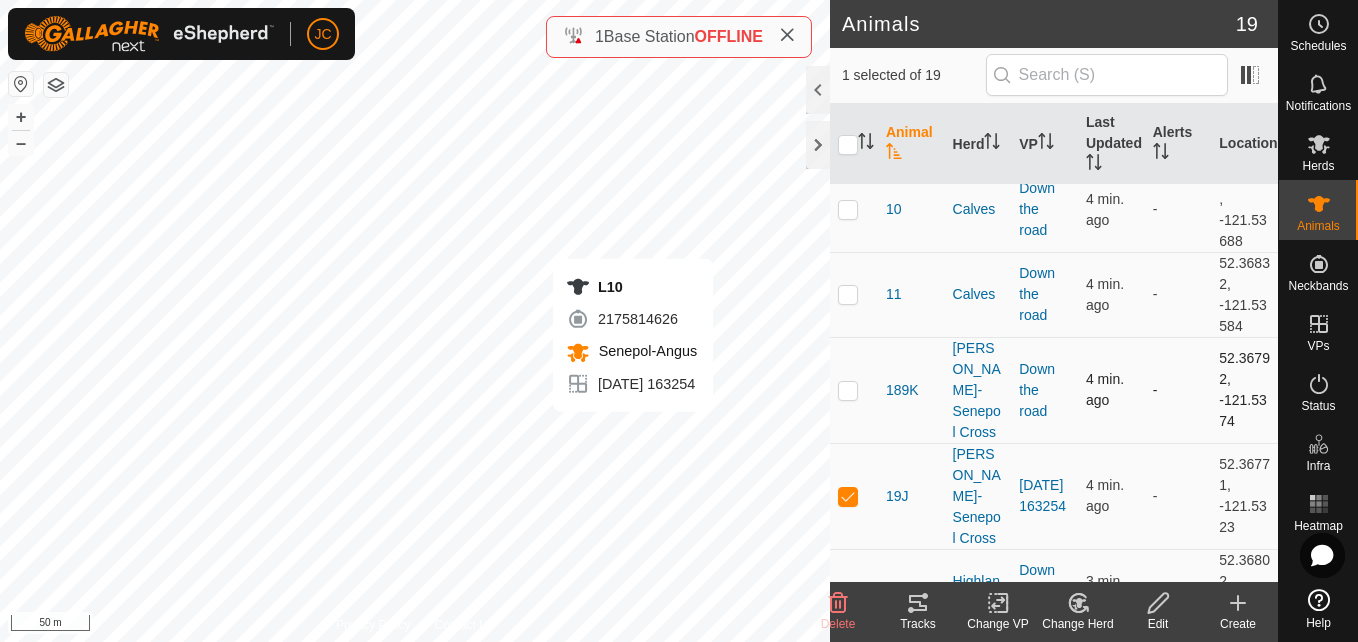 checkbox on "true" 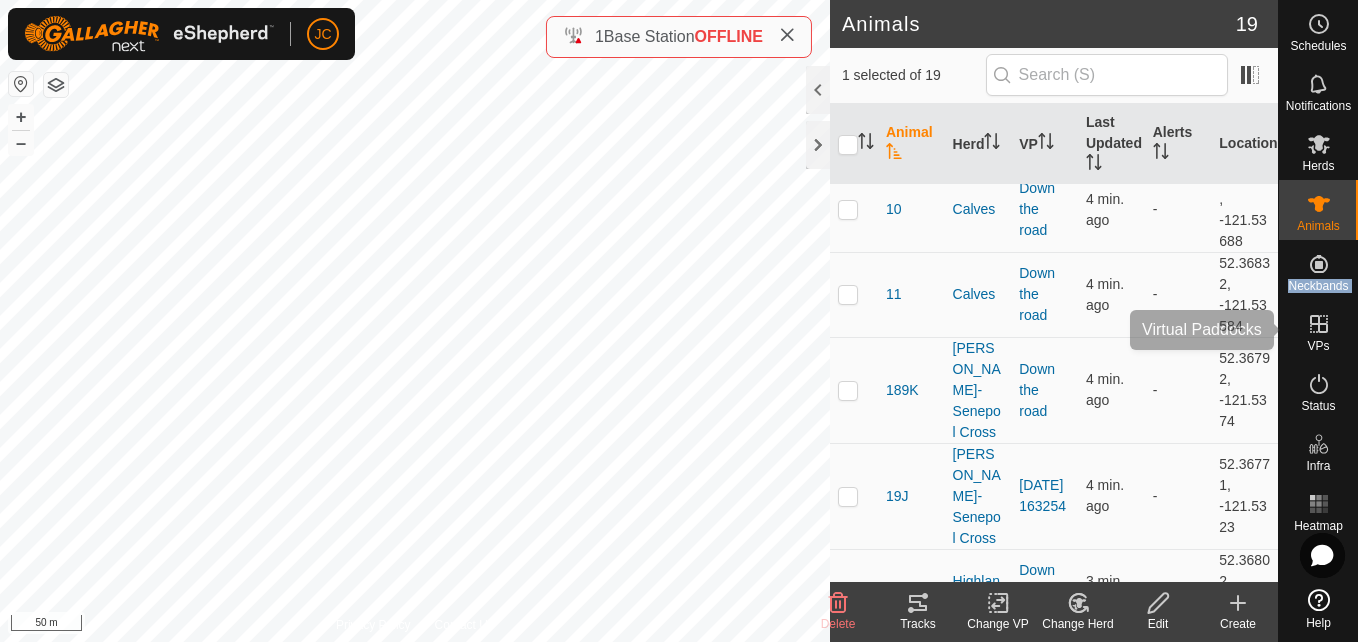 drag, startPoint x: 1325, startPoint y: 264, endPoint x: 1321, endPoint y: 328, distance: 64.12488 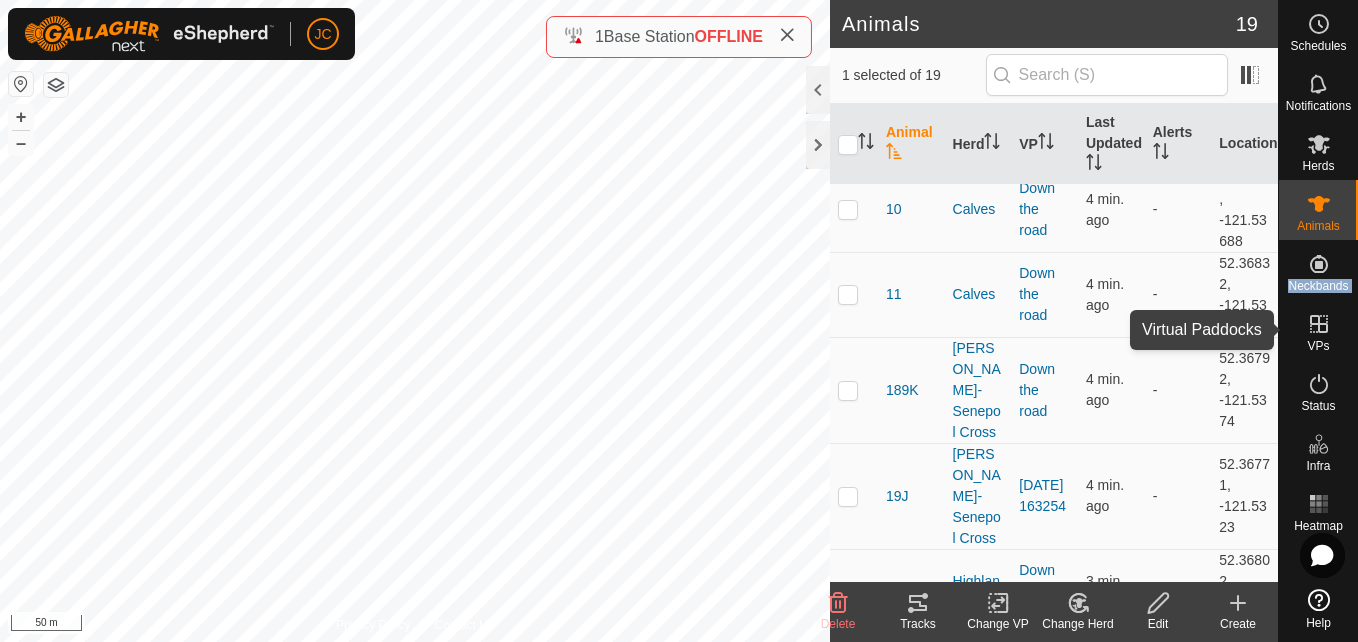 click 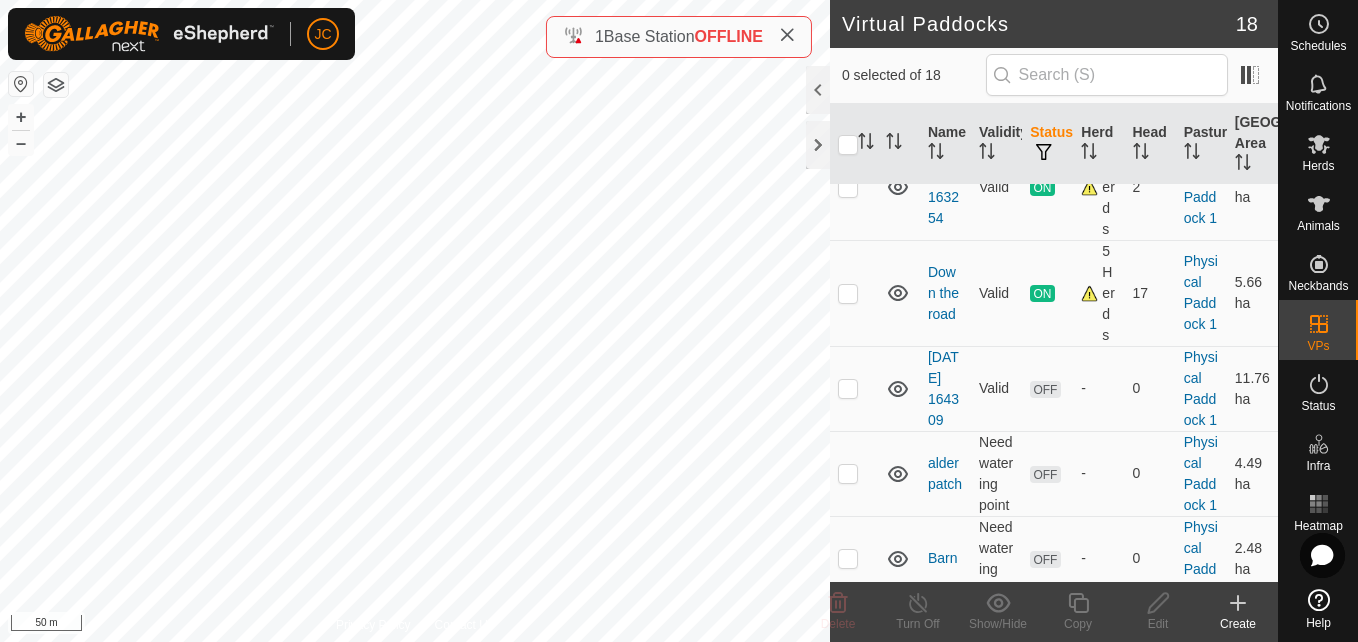 scroll, scrollTop: 86, scrollLeft: 0, axis: vertical 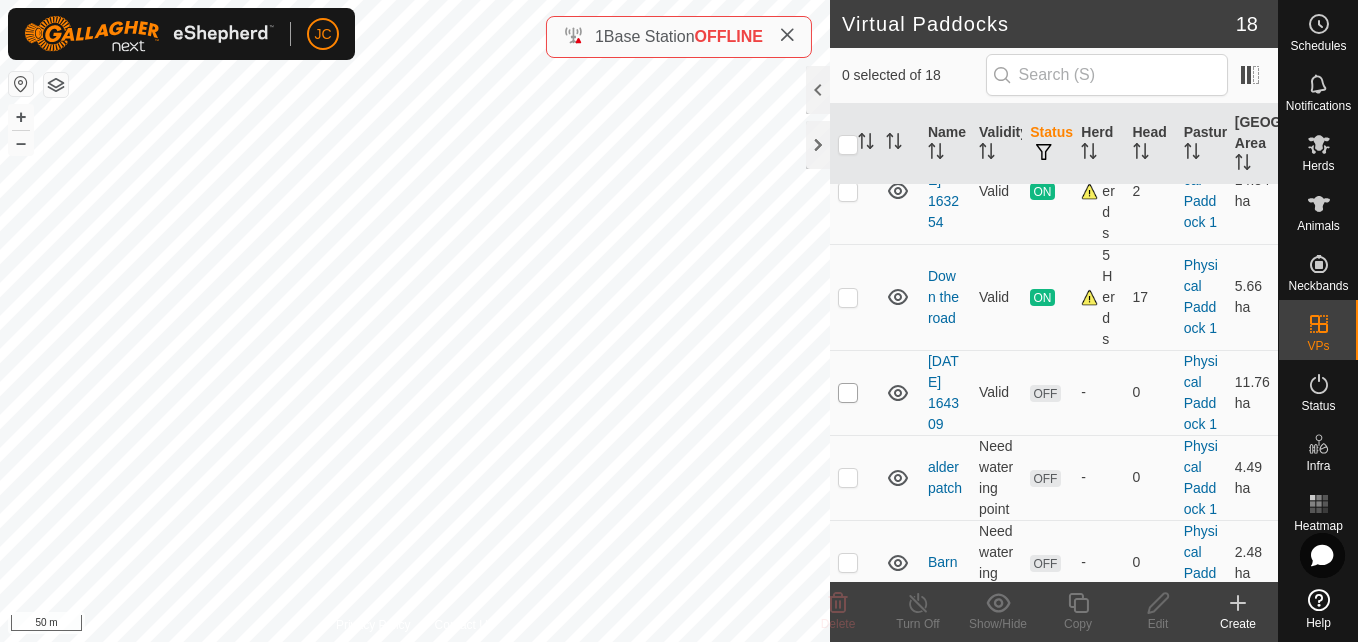 click at bounding box center [848, 393] 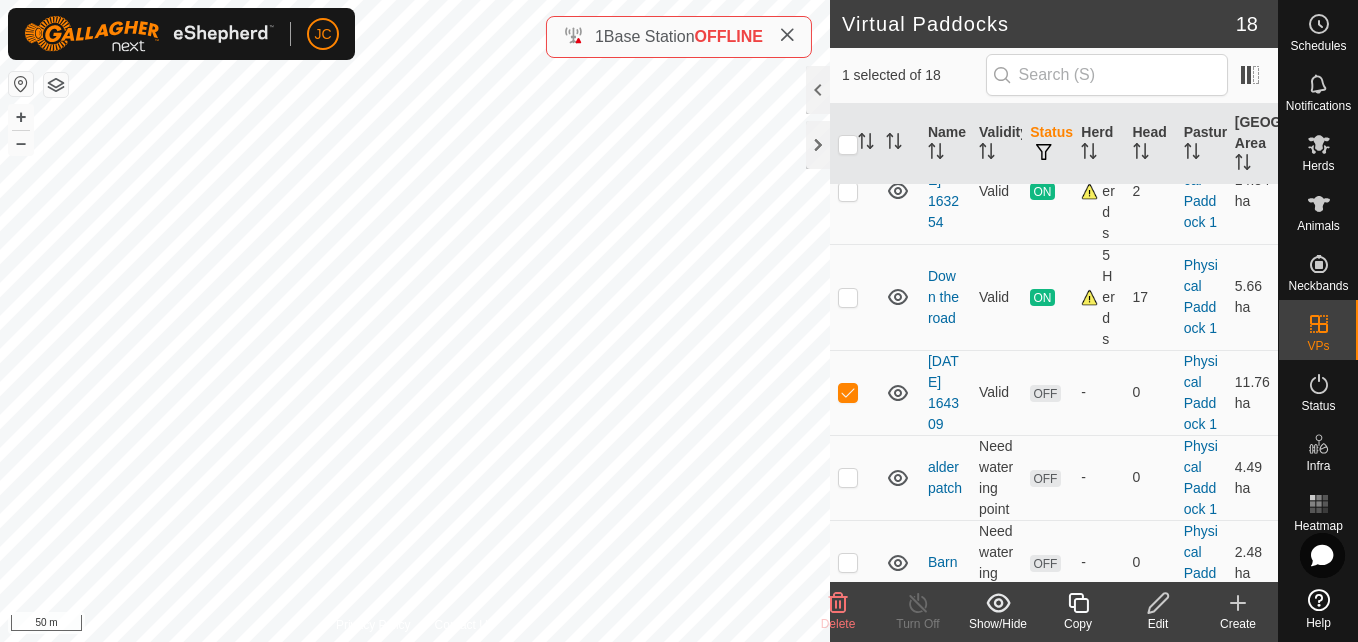 click on "Delete" 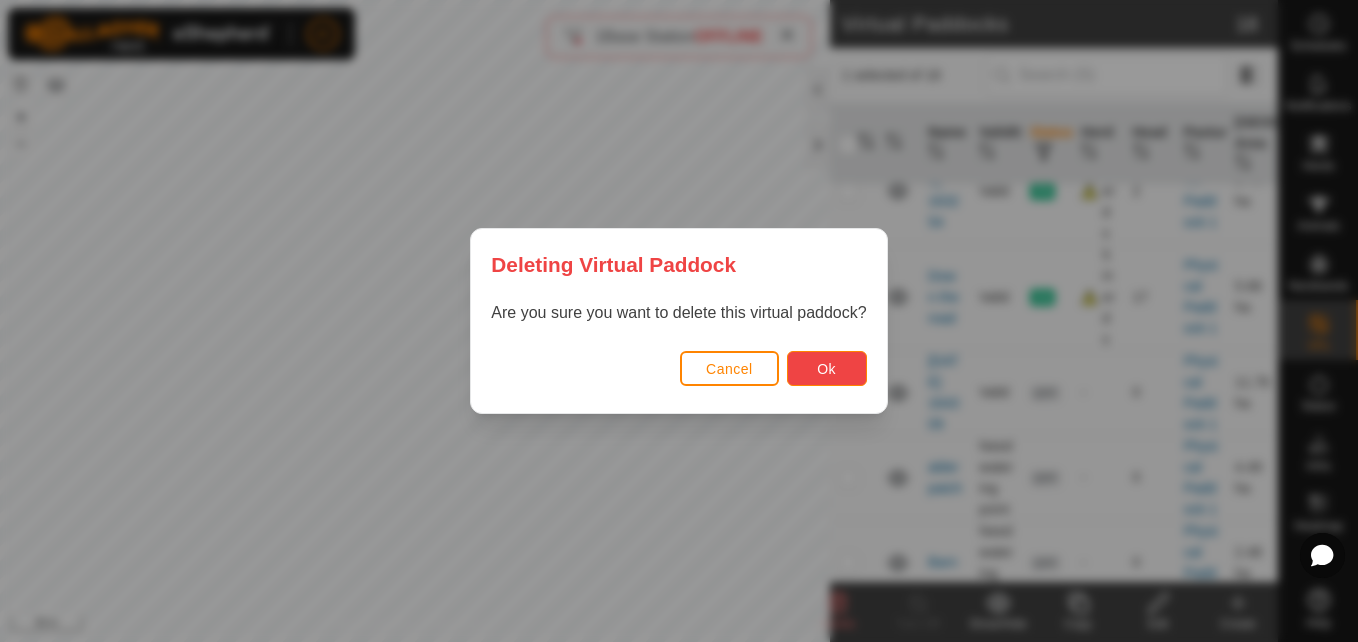 click on "Ok" at bounding box center (827, 368) 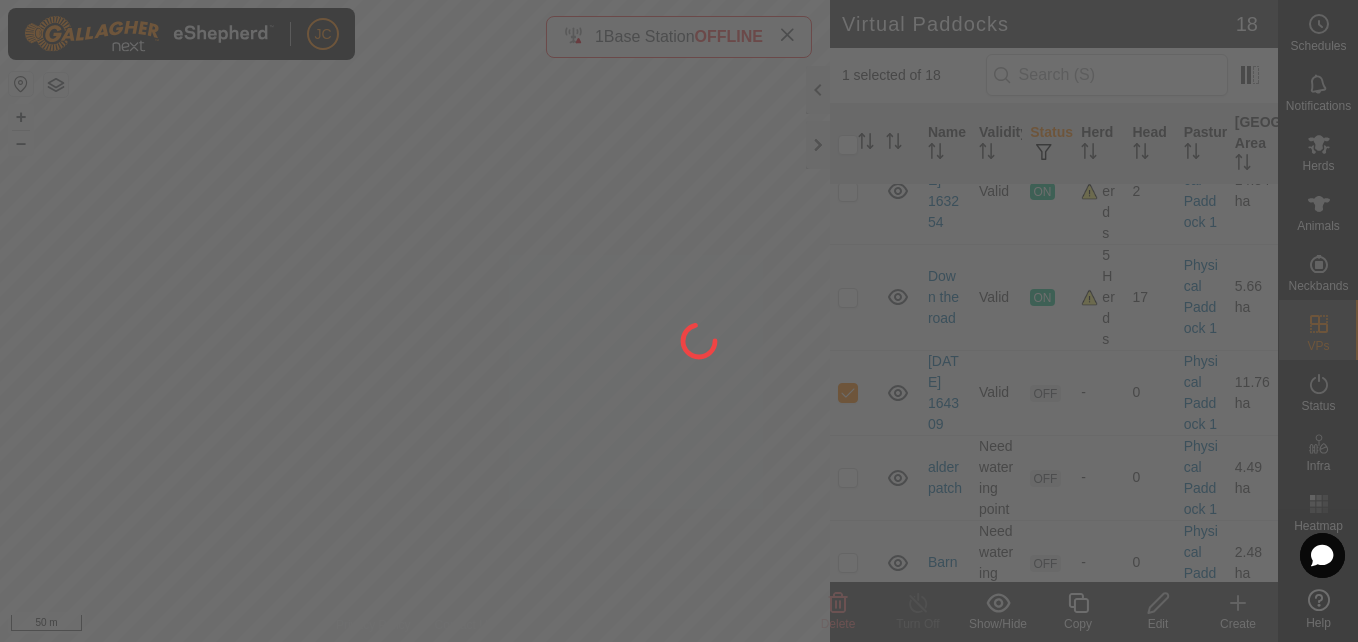 checkbox on "false" 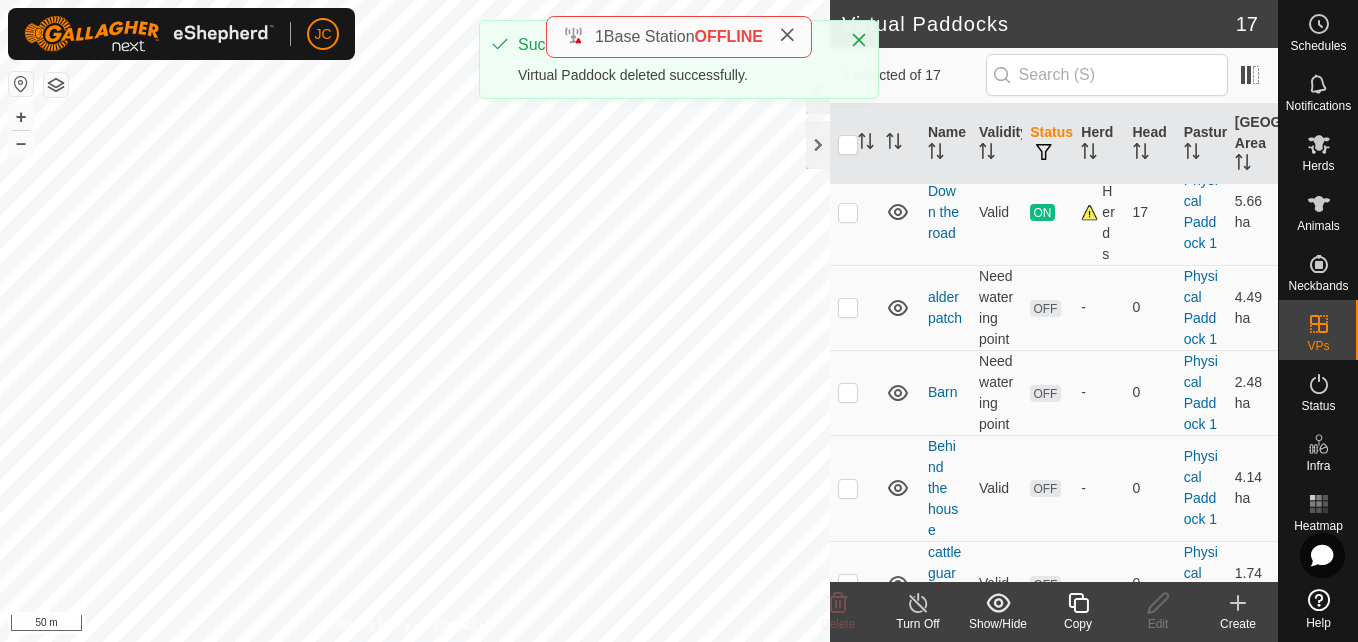 scroll, scrollTop: 173, scrollLeft: 0, axis: vertical 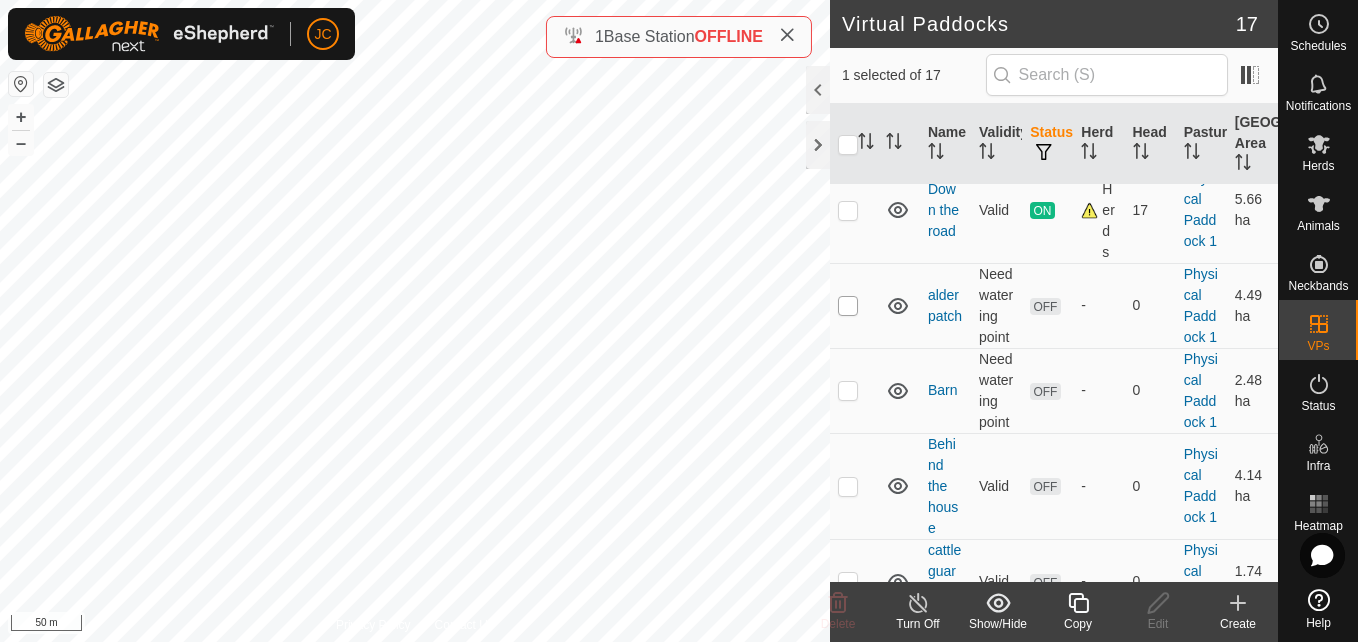click at bounding box center [848, 306] 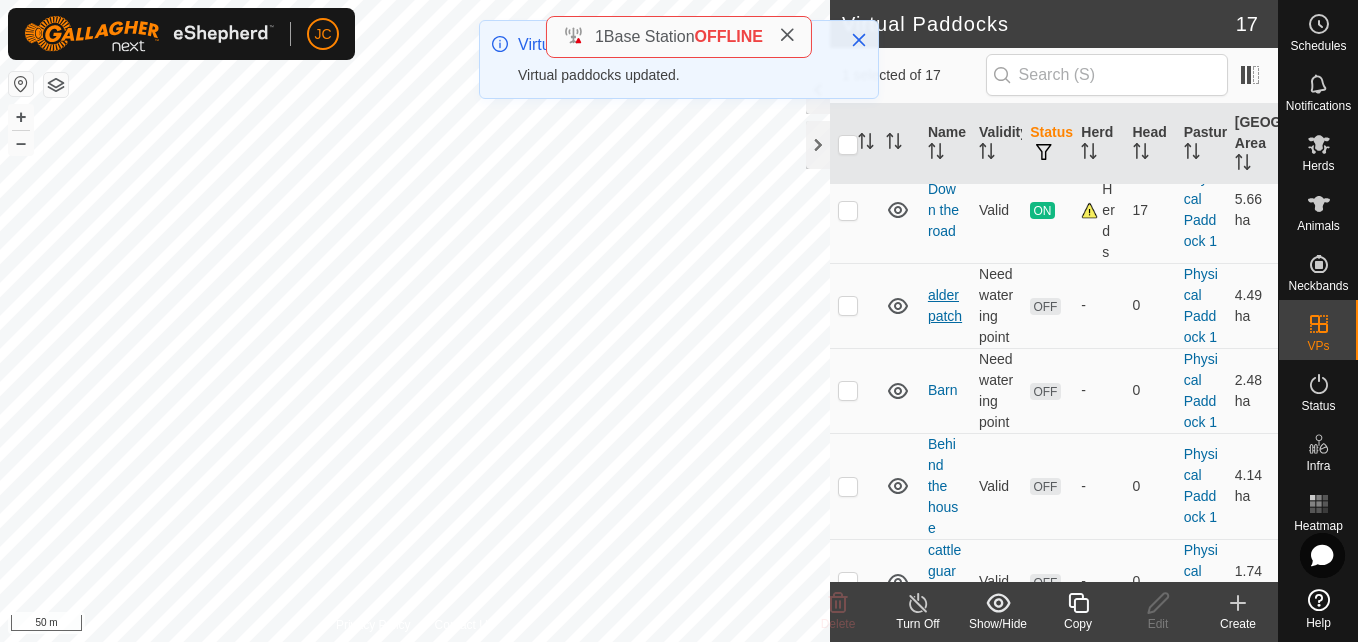 click on "alder patch" at bounding box center [945, 305] 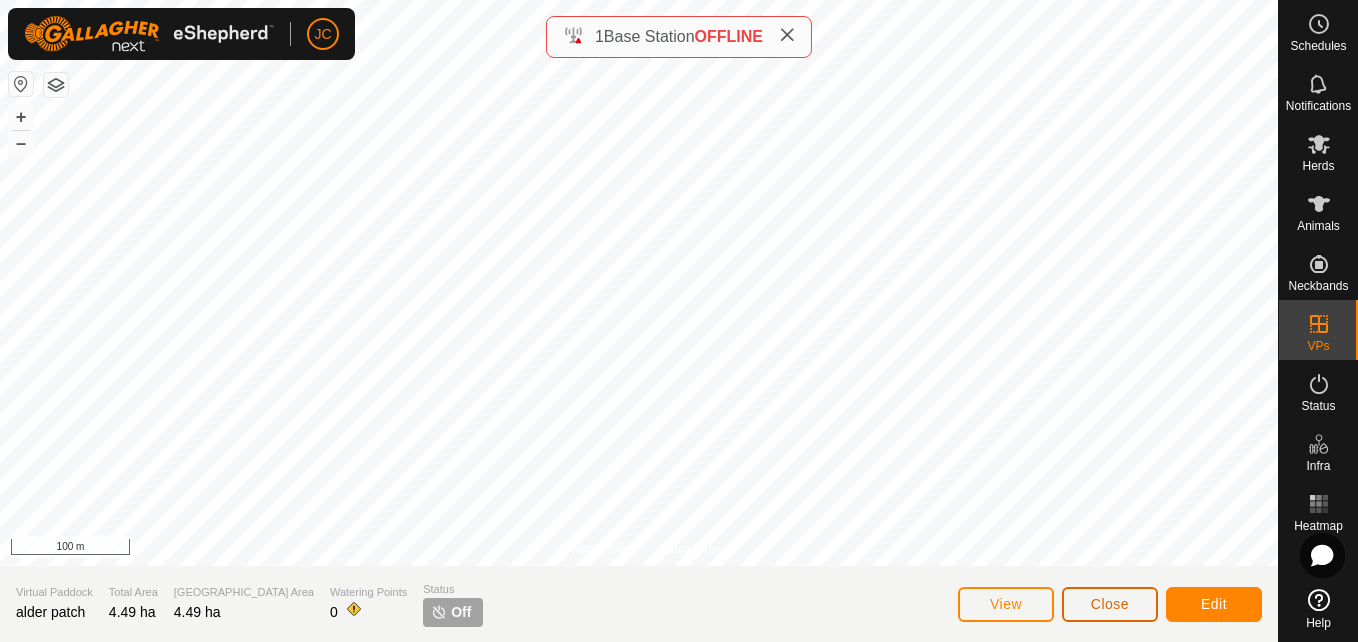 click on "Close" 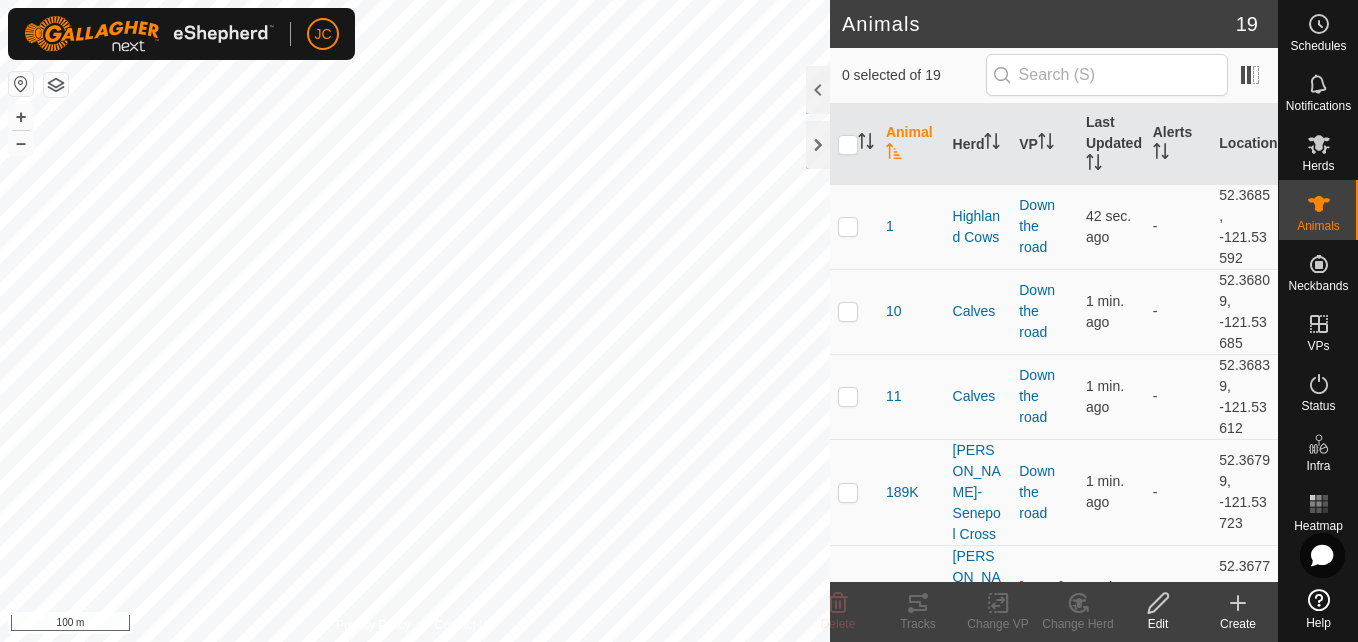 scroll, scrollTop: 0, scrollLeft: 0, axis: both 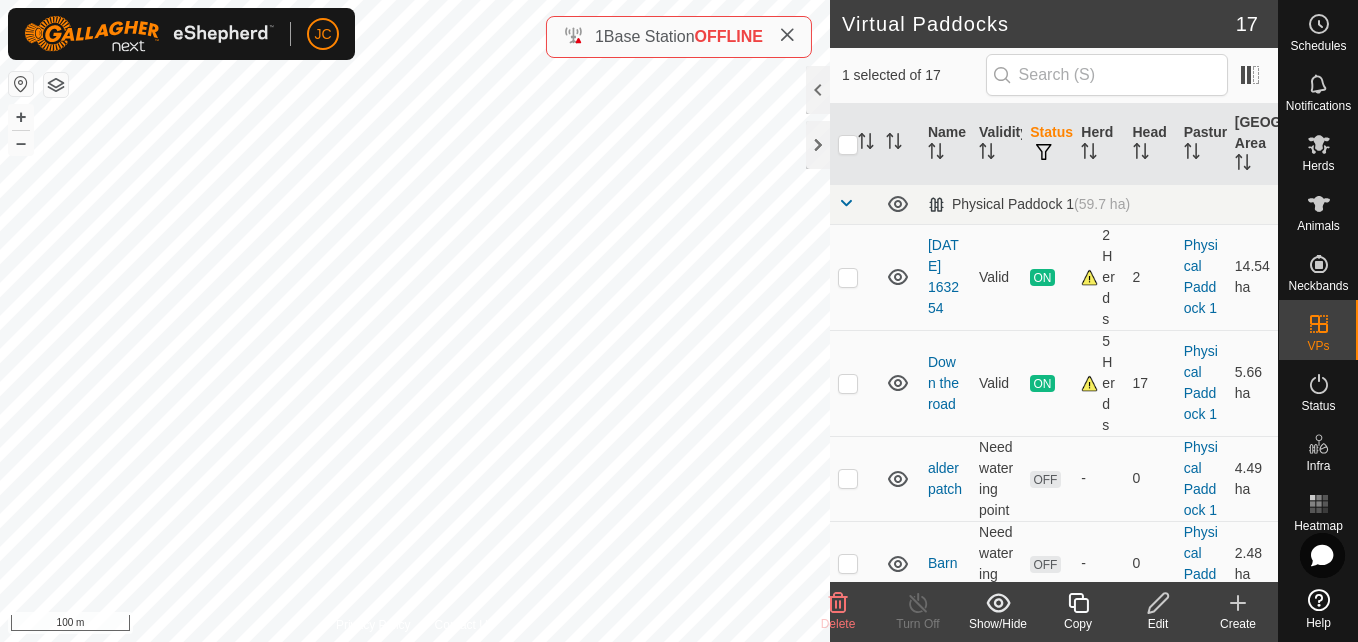 checkbox on "true" 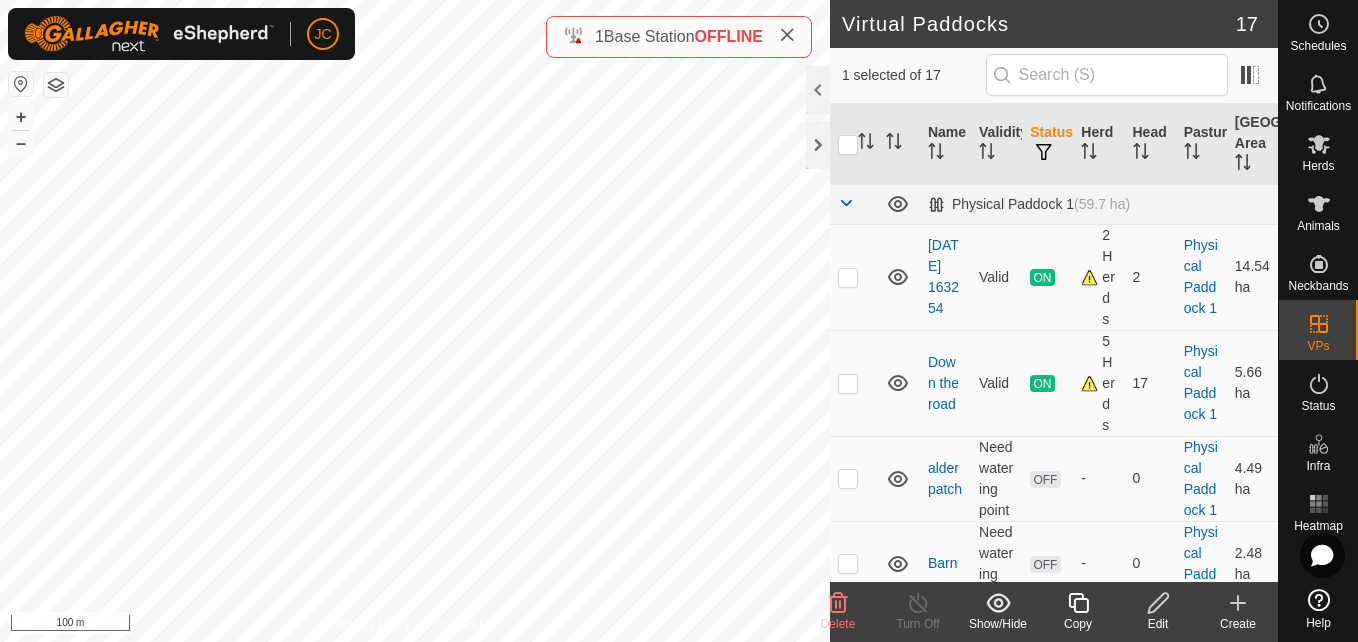 checkbox on "false" 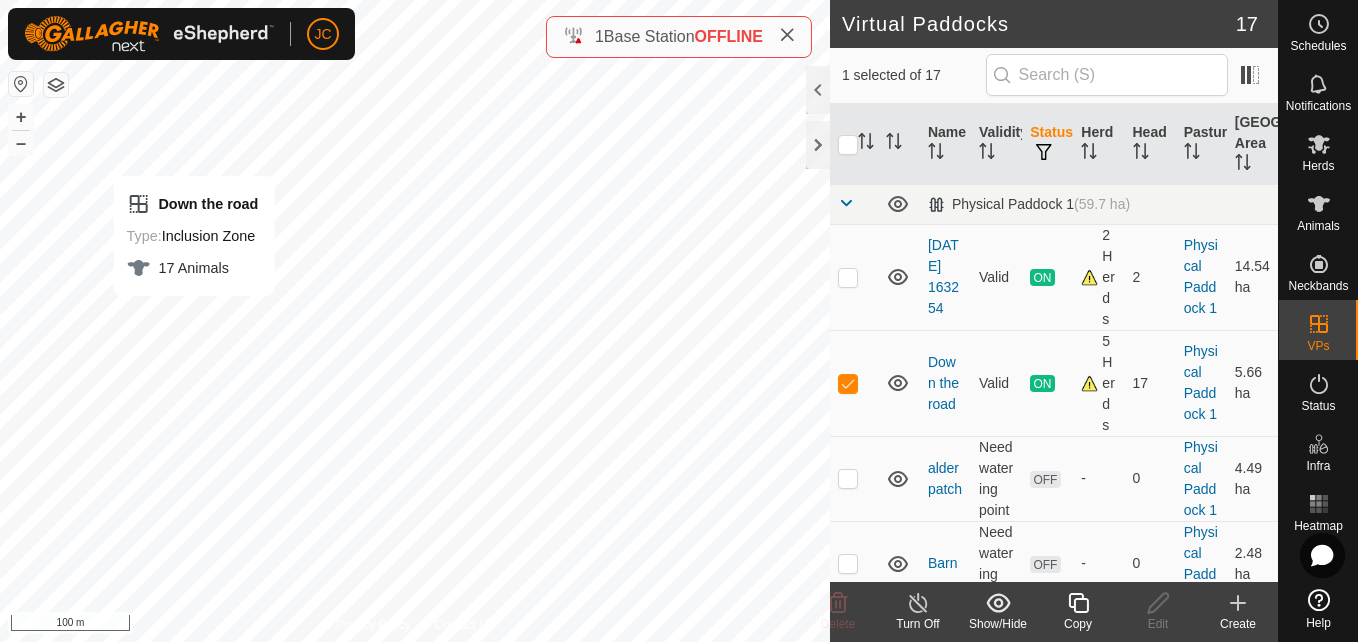checkbox on "false" 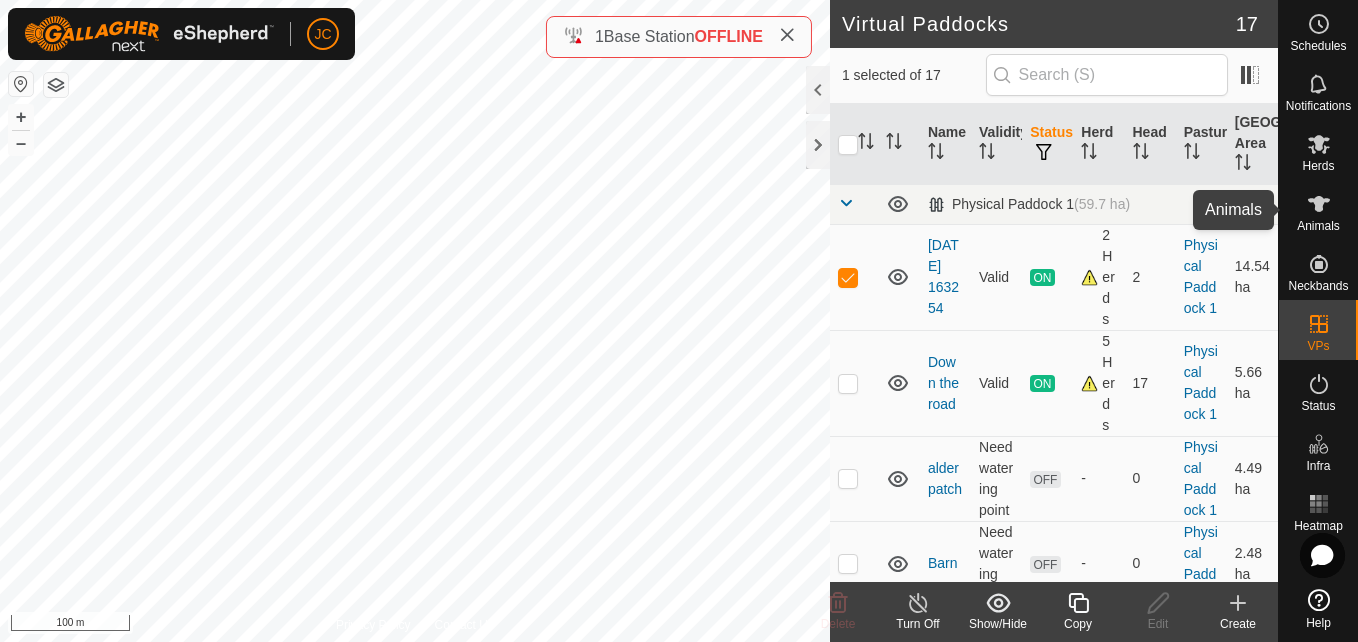 click on "Animals" at bounding box center (1318, 226) 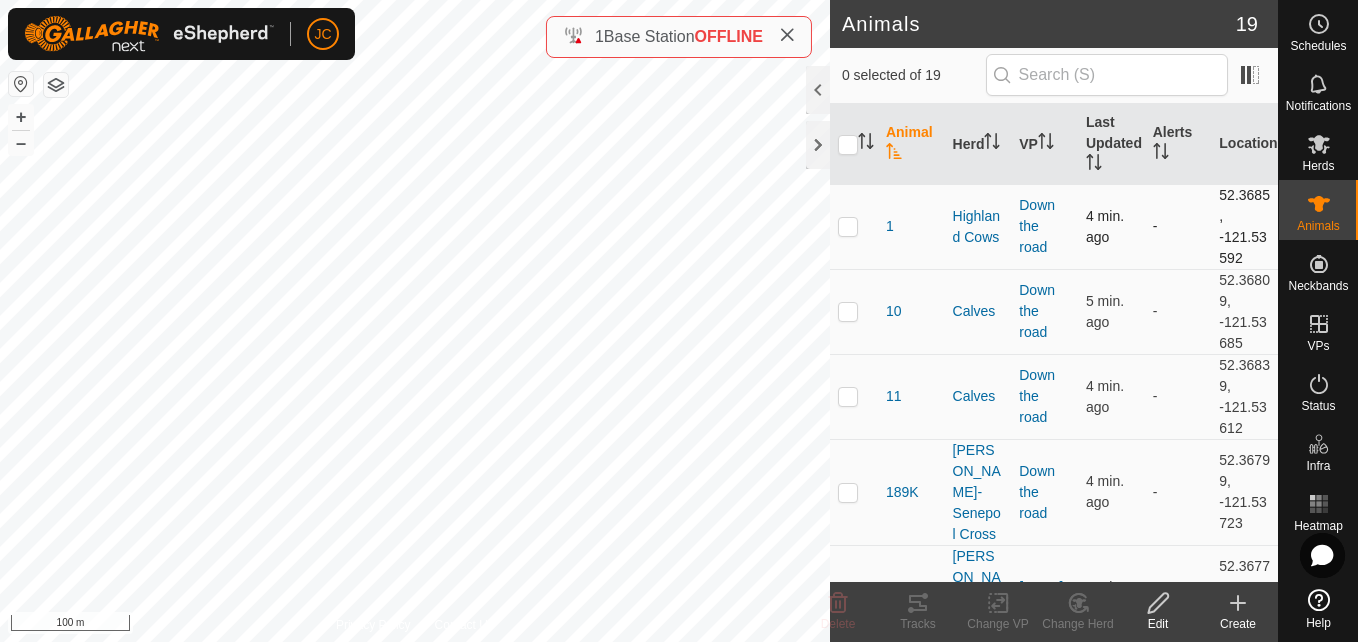 click at bounding box center (848, 226) 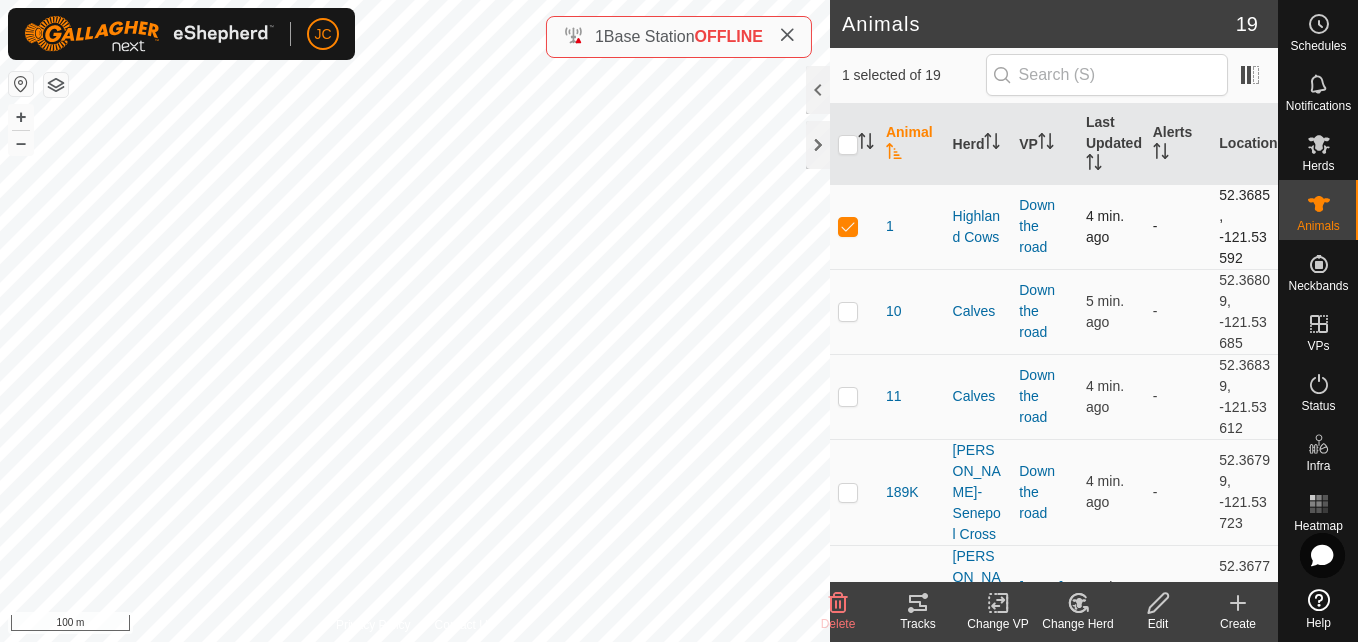 click at bounding box center (848, 226) 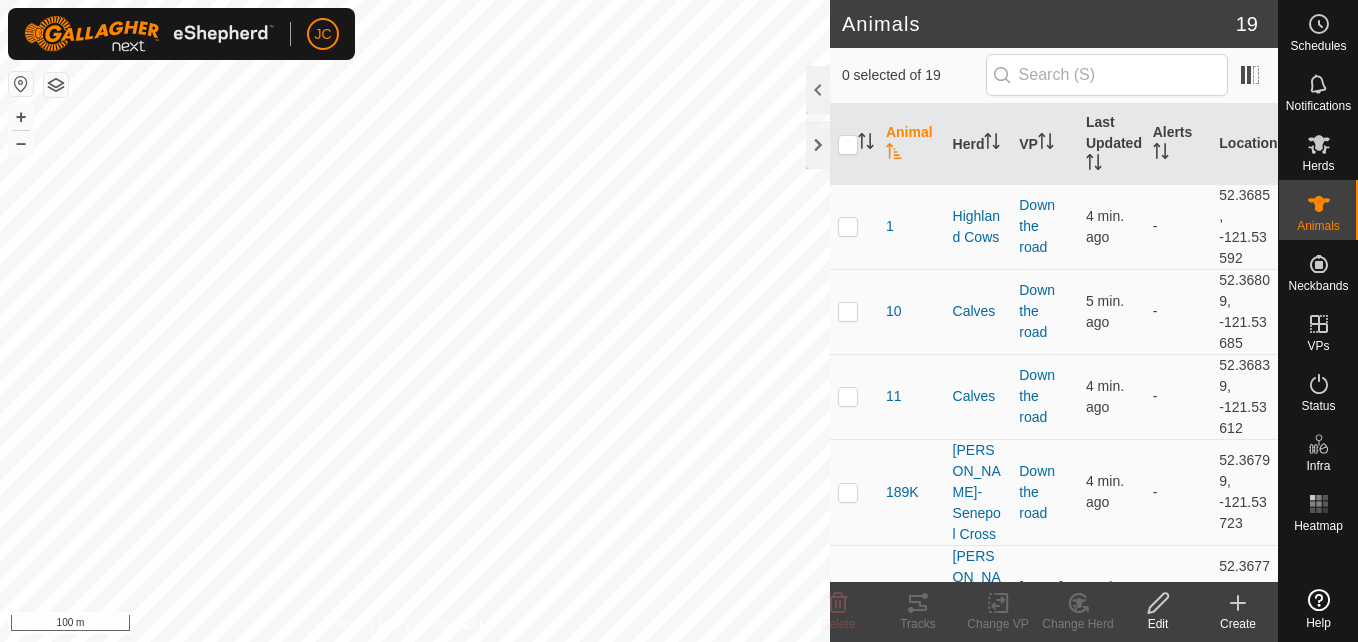 scroll, scrollTop: 0, scrollLeft: 0, axis: both 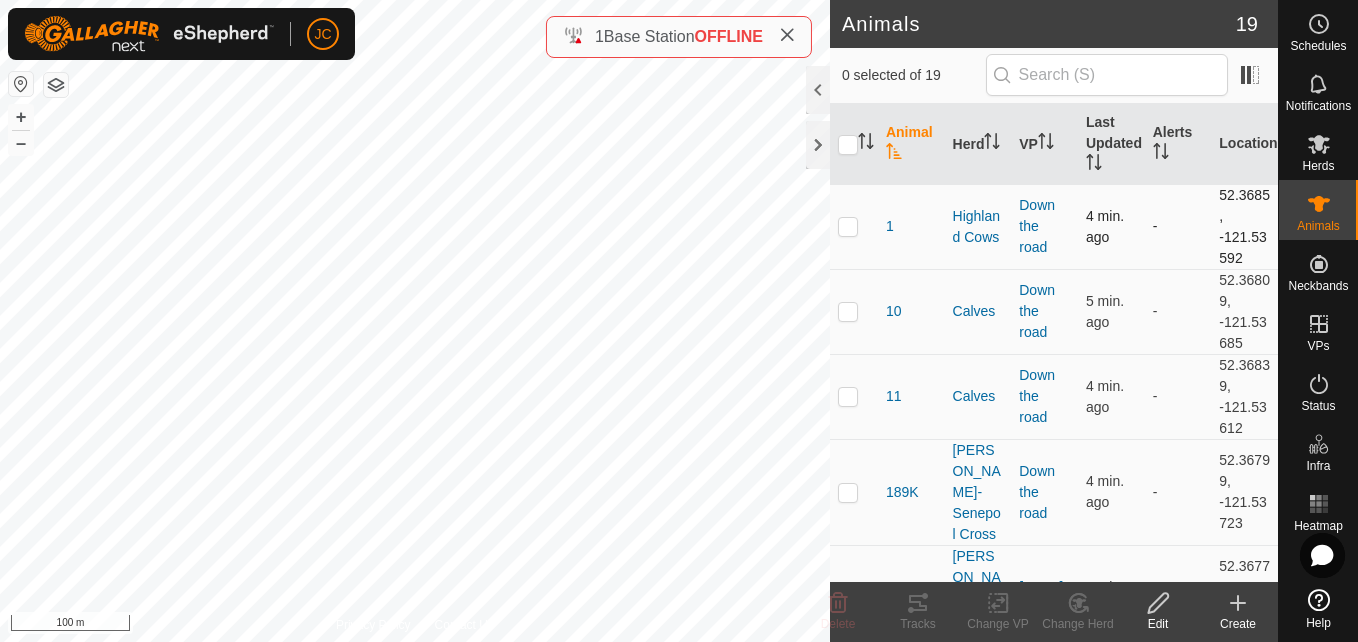click at bounding box center [848, 226] 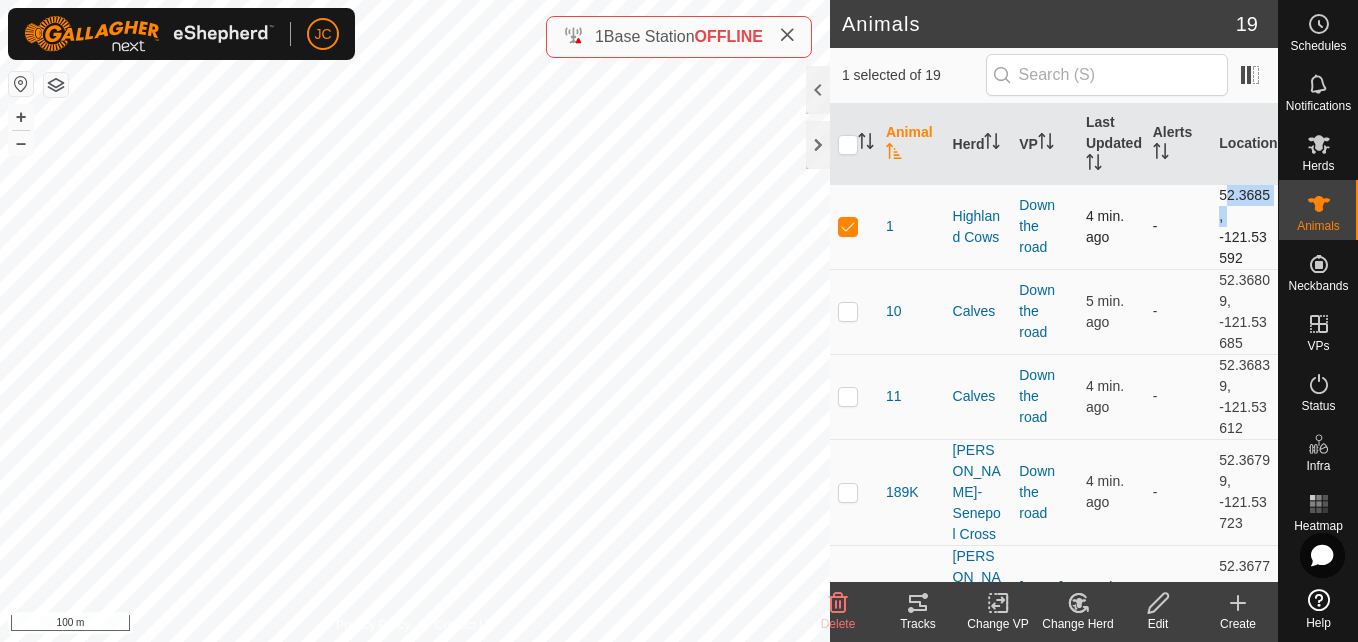 drag, startPoint x: 1209, startPoint y: 194, endPoint x: 1234, endPoint y: 210, distance: 29.681644 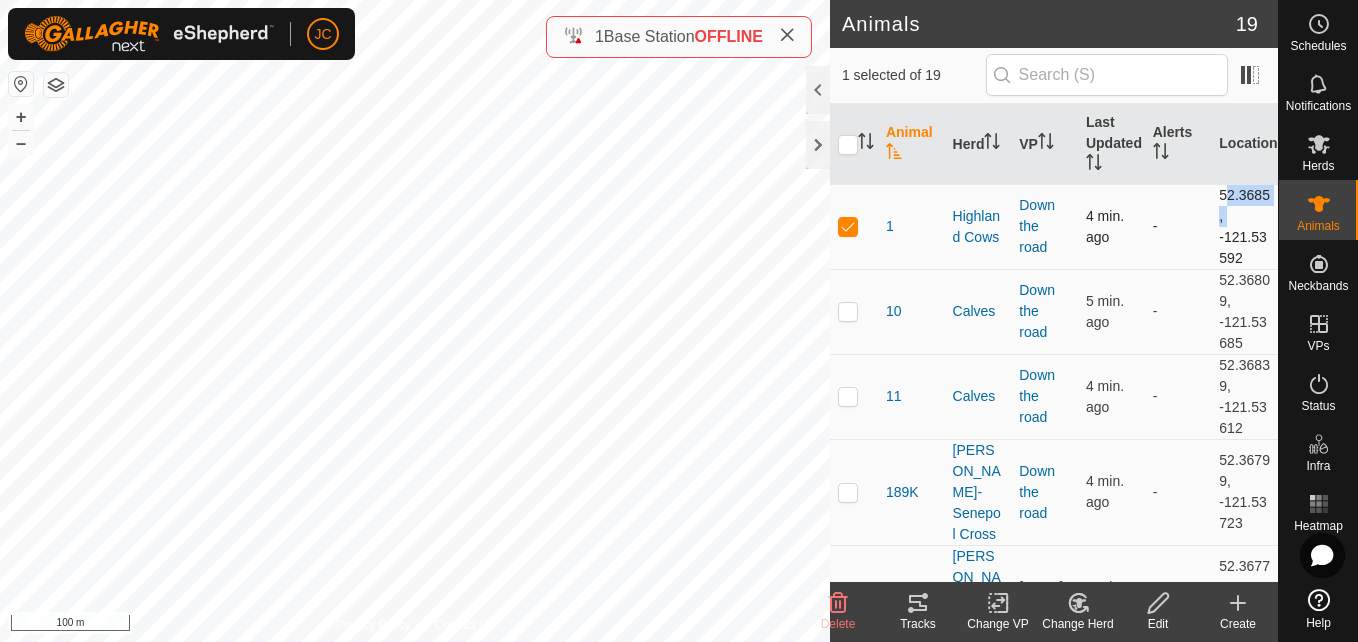 click on "52.3685, -121.53592" at bounding box center [1244, 226] 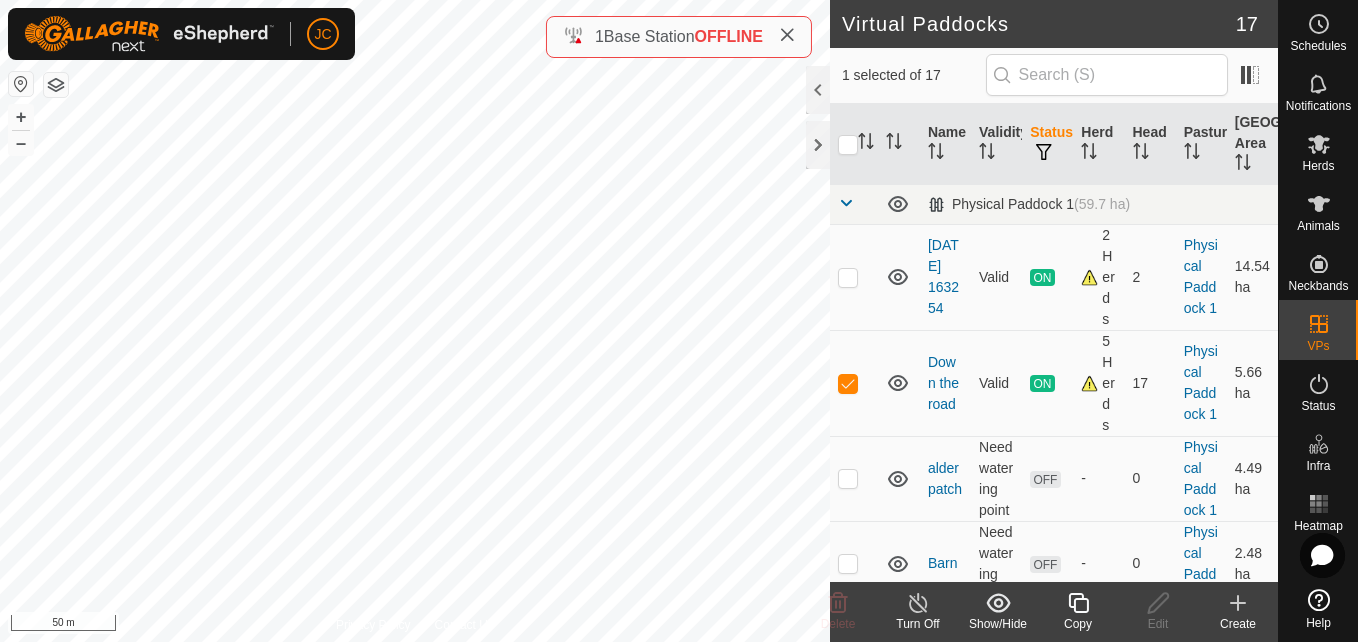 checkbox on "true" 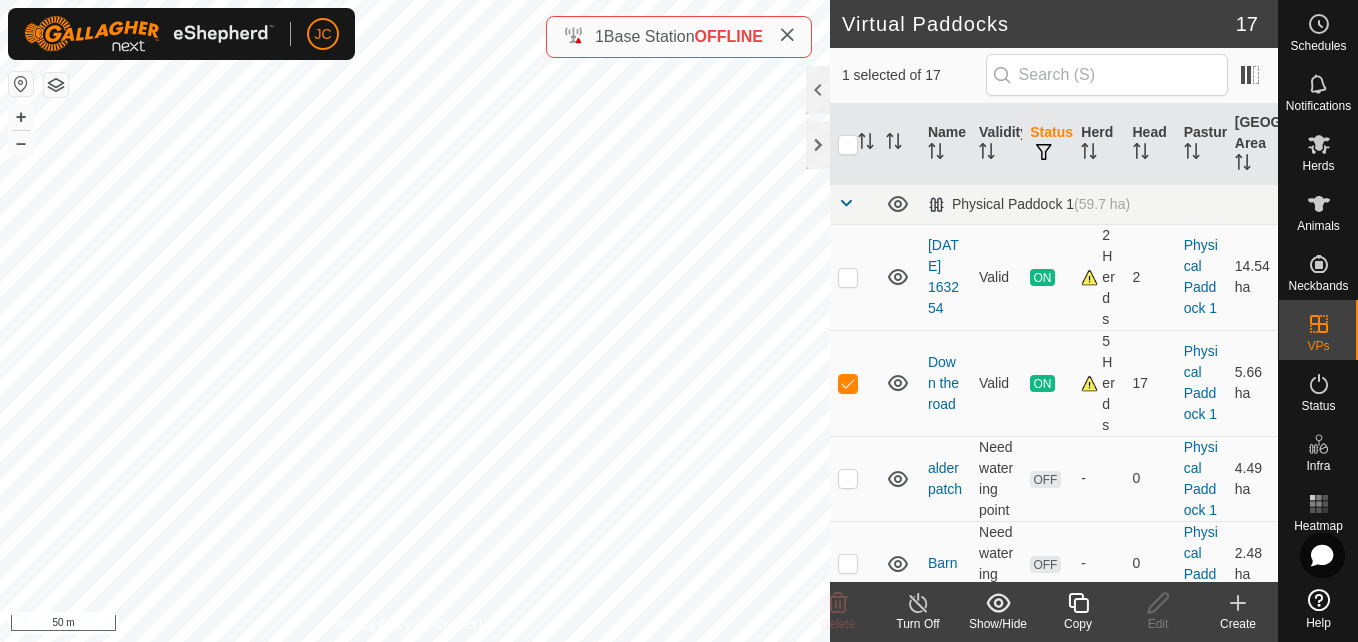 checkbox on "false" 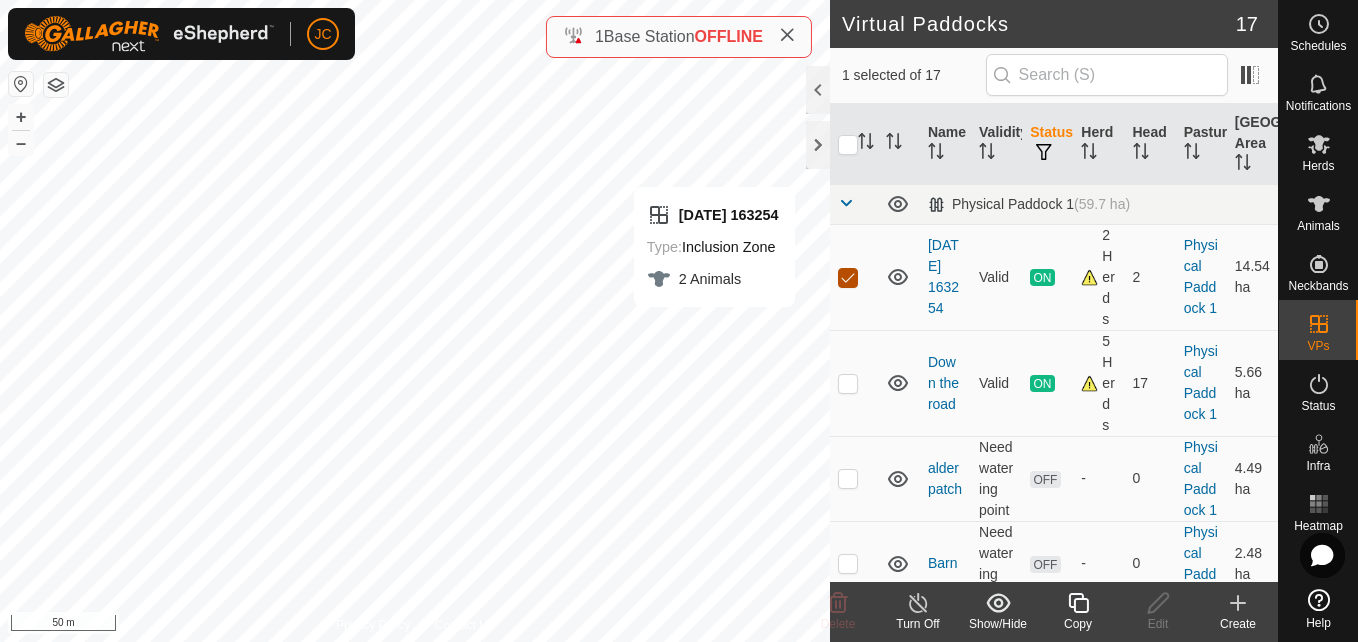 click at bounding box center (848, 278) 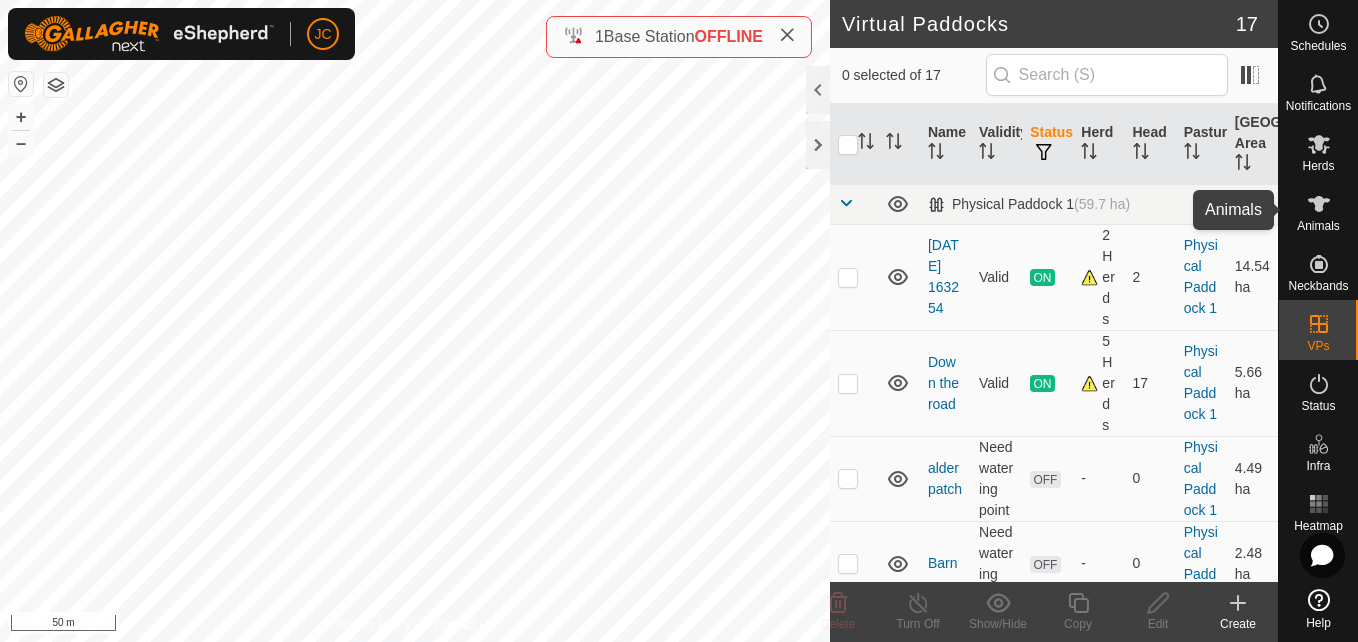 click on "Animals" at bounding box center (1318, 210) 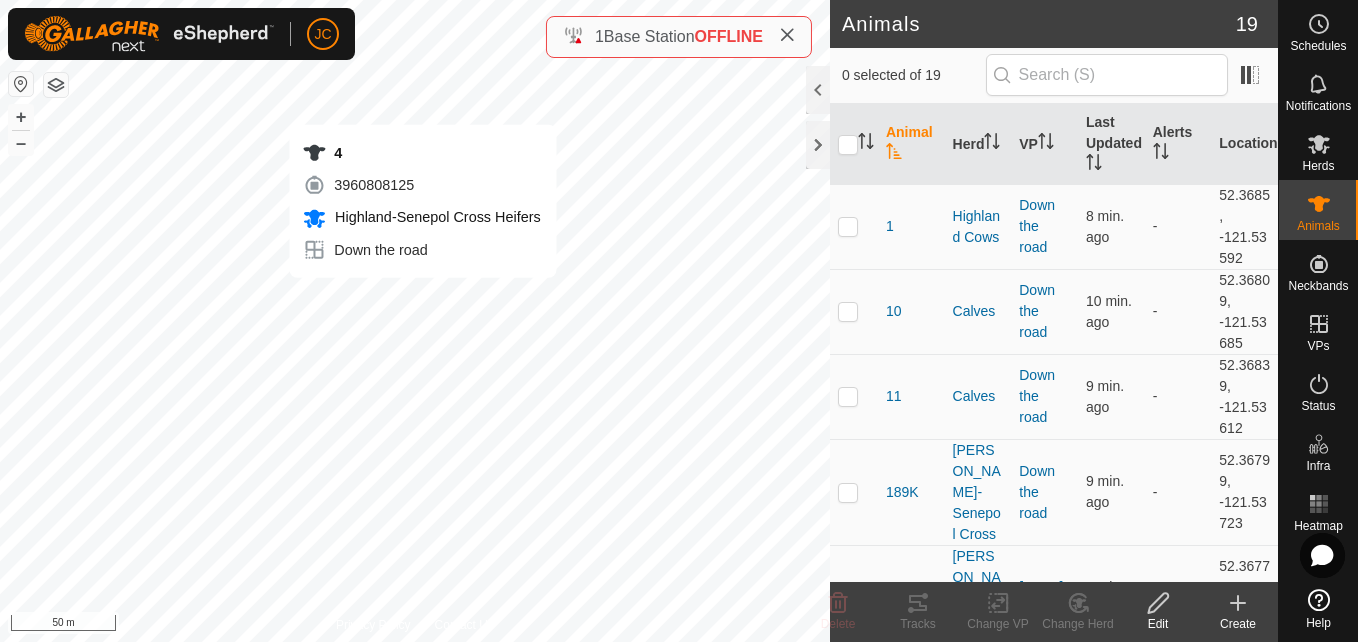 checkbox on "true" 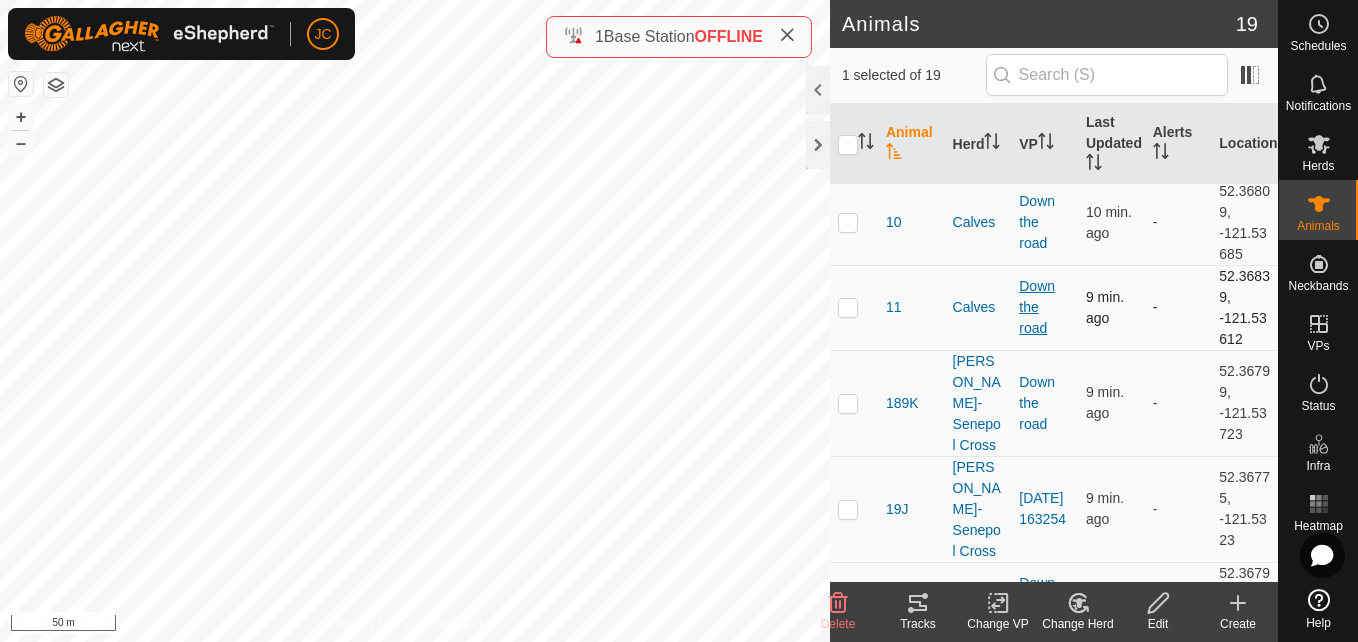 scroll, scrollTop: 0, scrollLeft: 0, axis: both 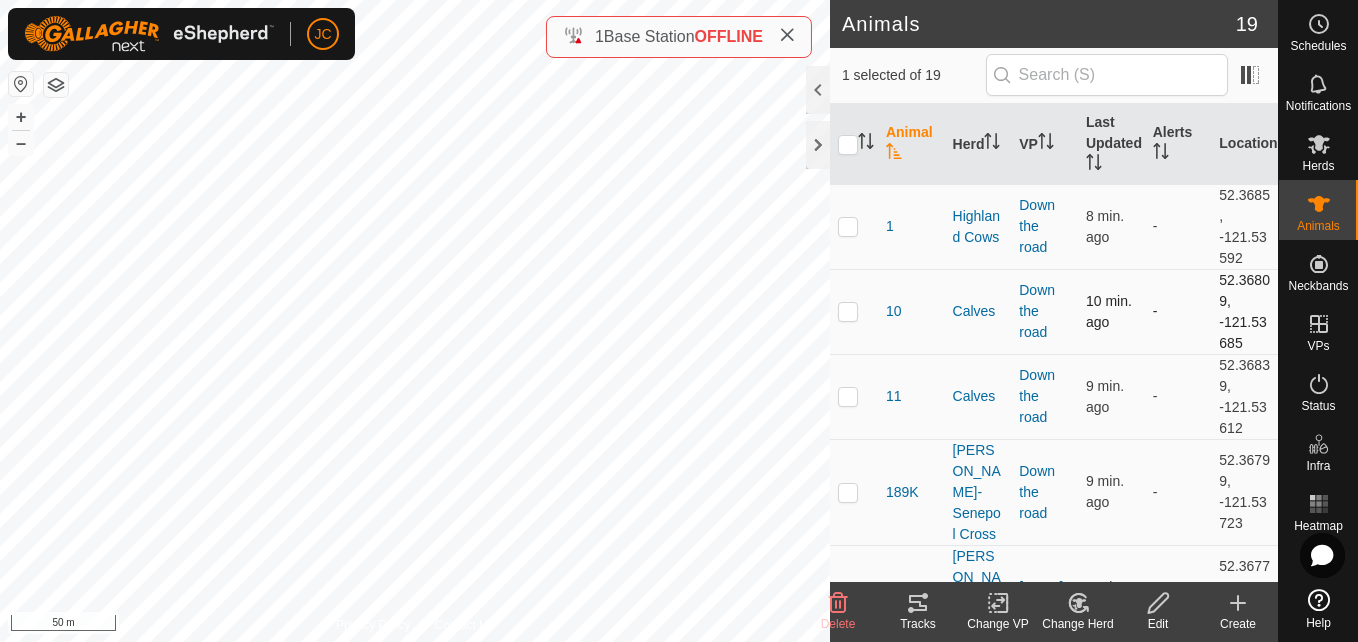 click at bounding box center [848, 311] 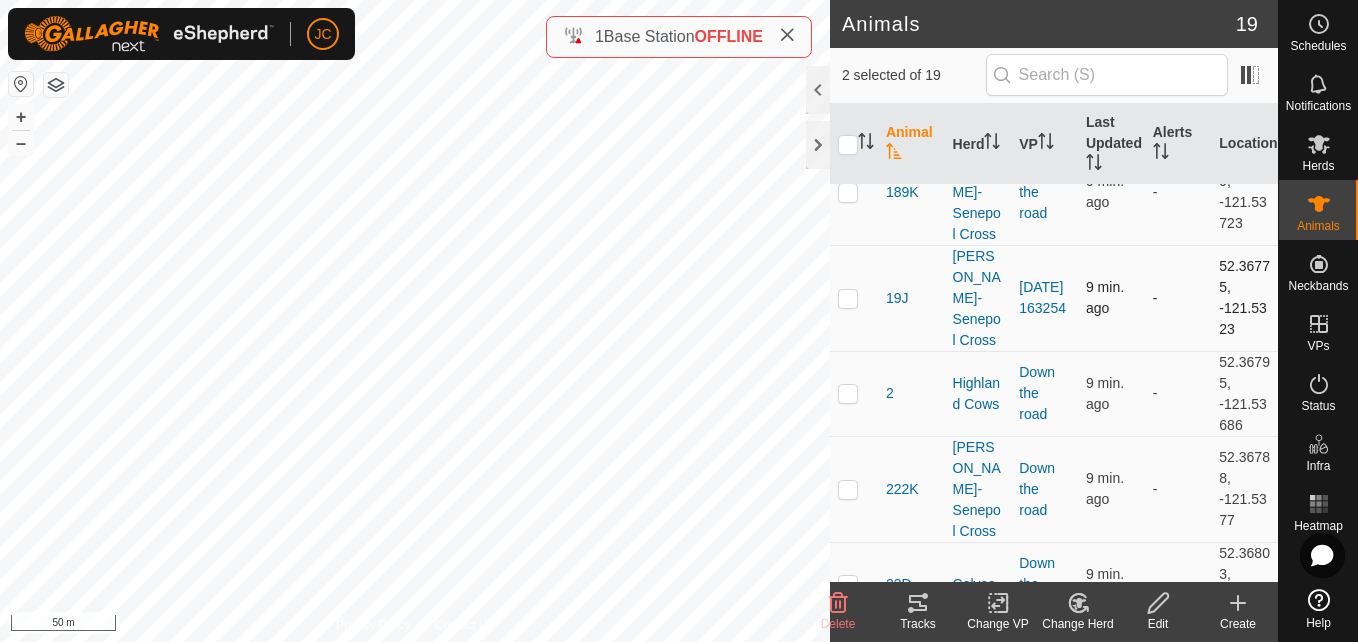 scroll, scrollTop: 0, scrollLeft: 0, axis: both 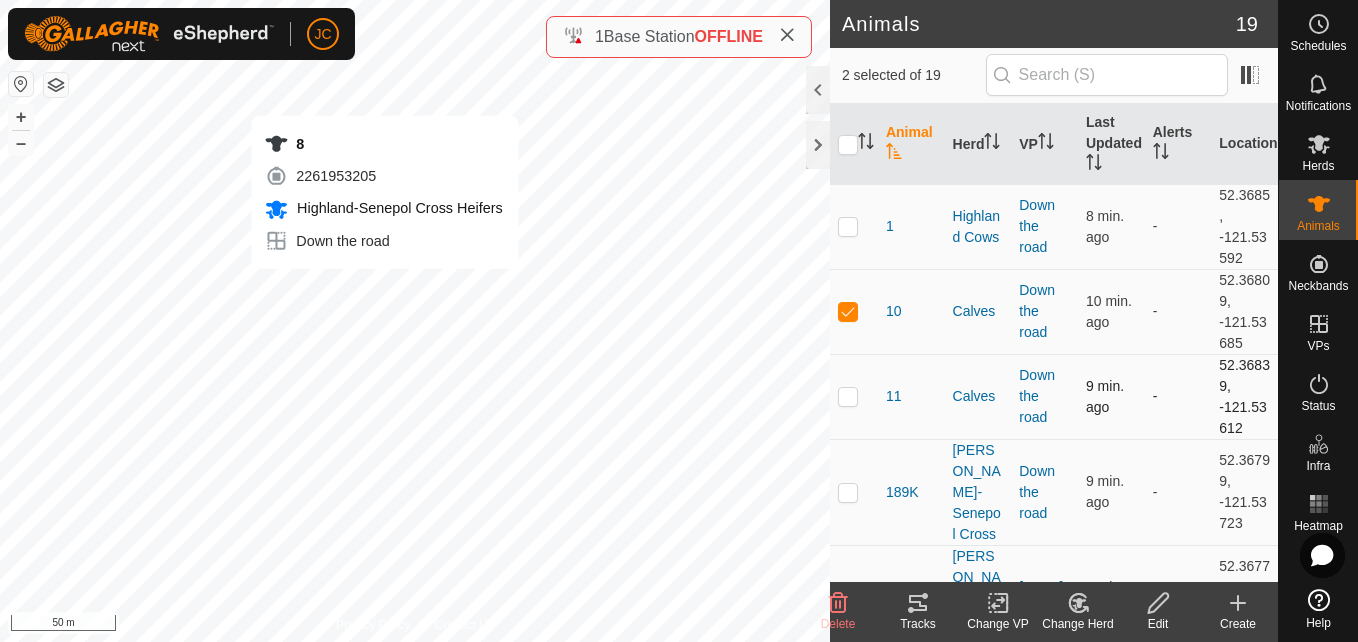checkbox on "false" 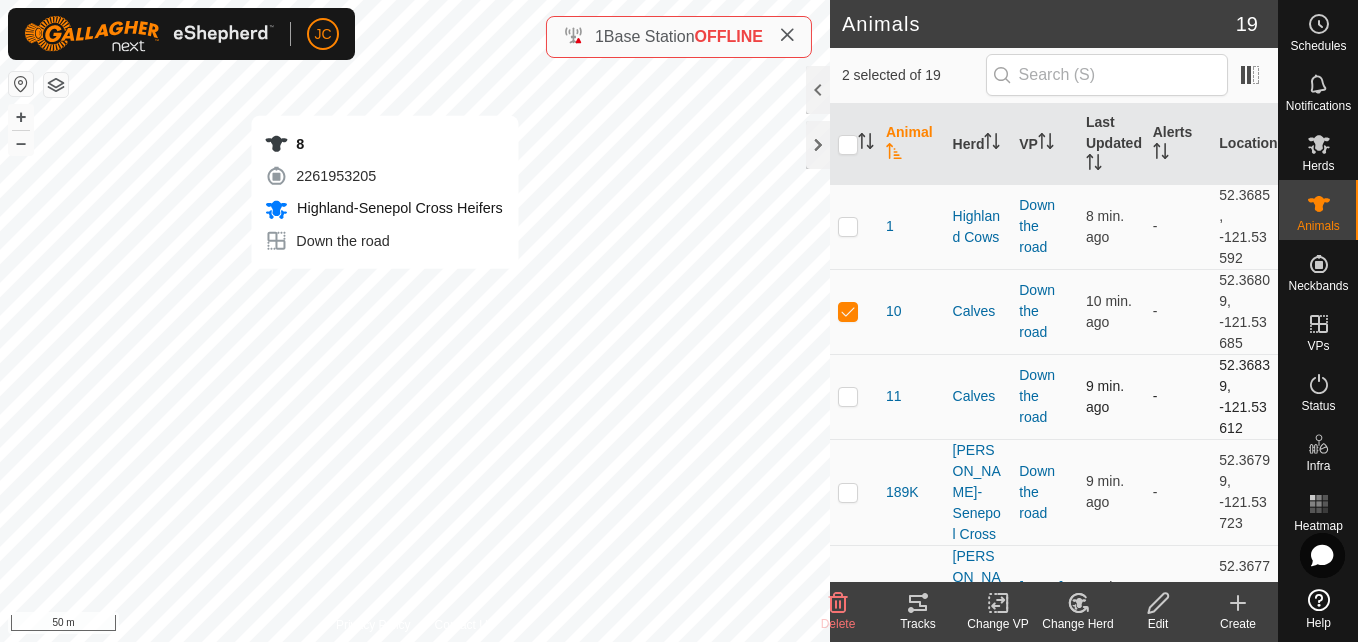 checkbox on "false" 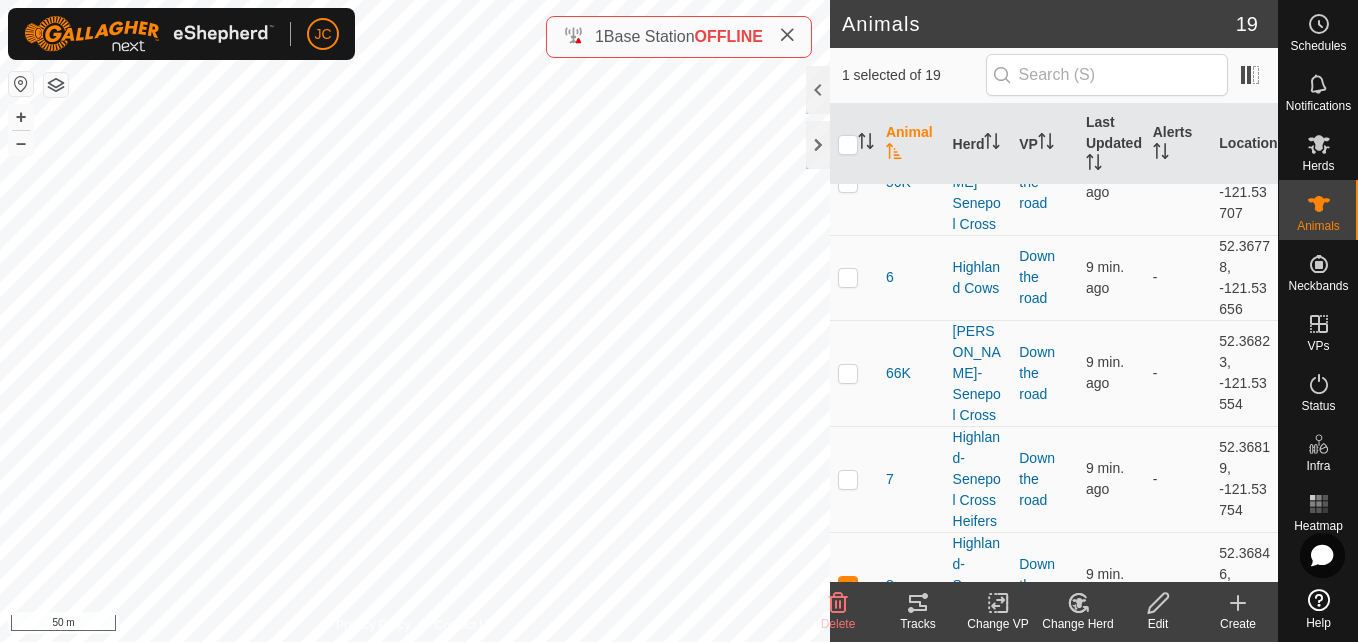 scroll, scrollTop: 0, scrollLeft: 0, axis: both 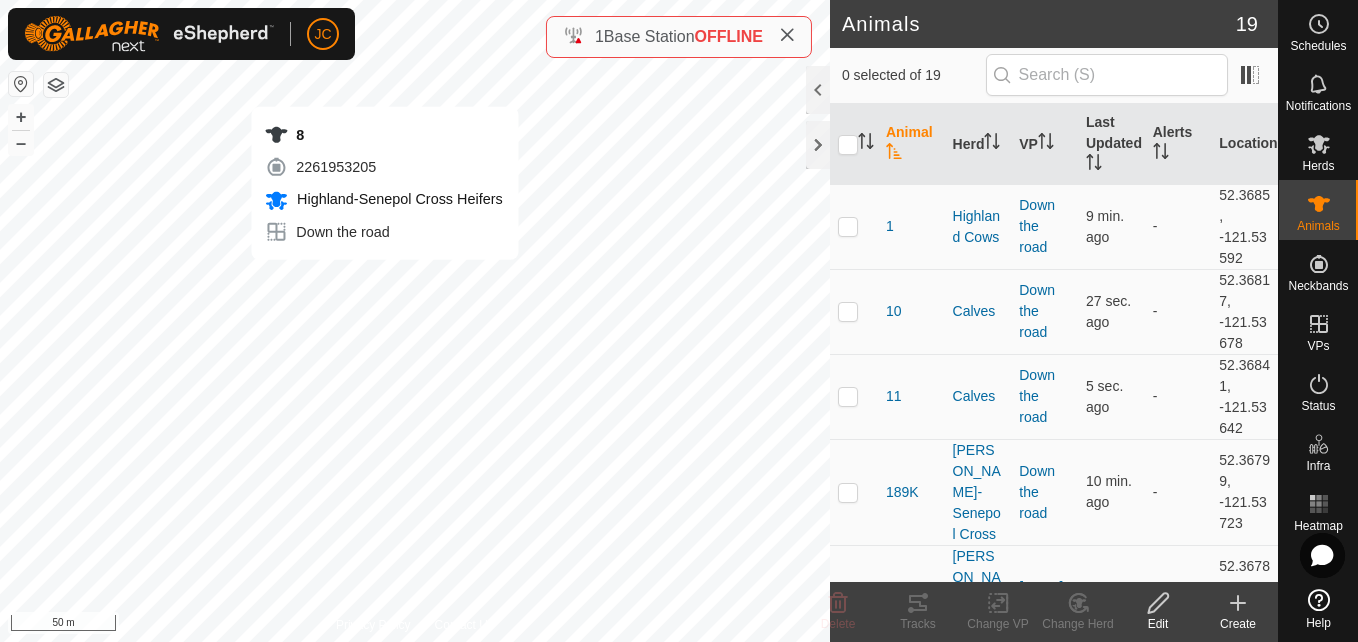checkbox on "true" 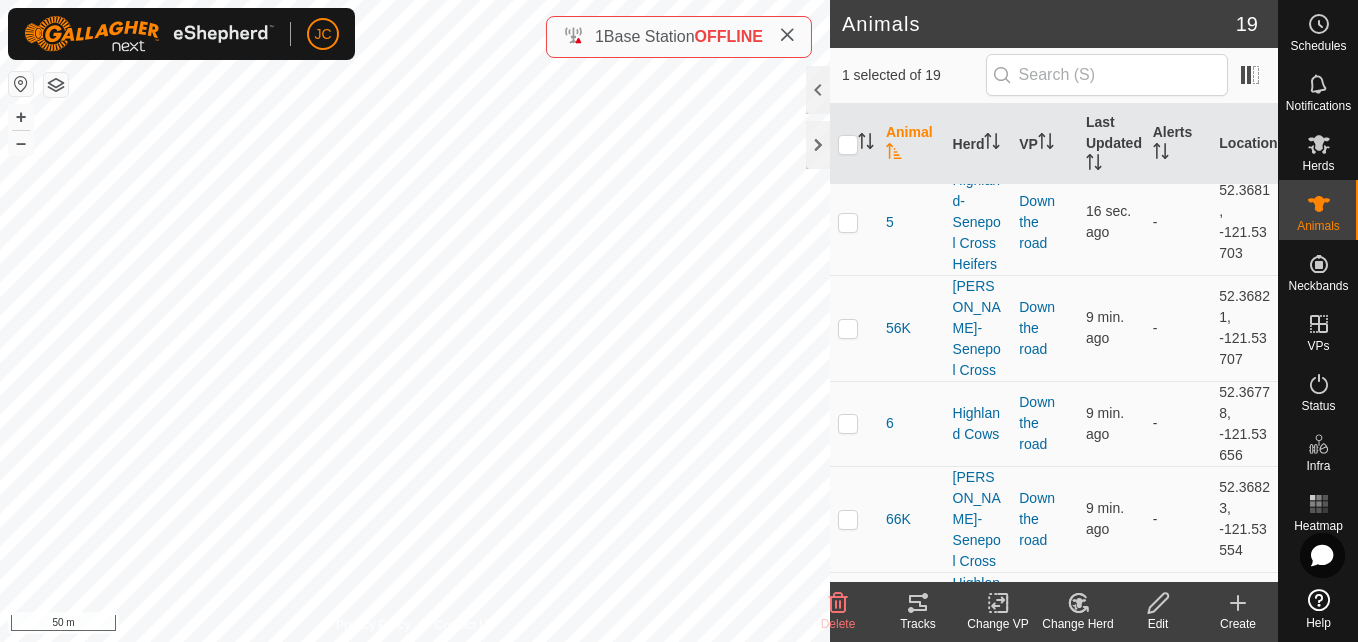 scroll, scrollTop: 1323, scrollLeft: 0, axis: vertical 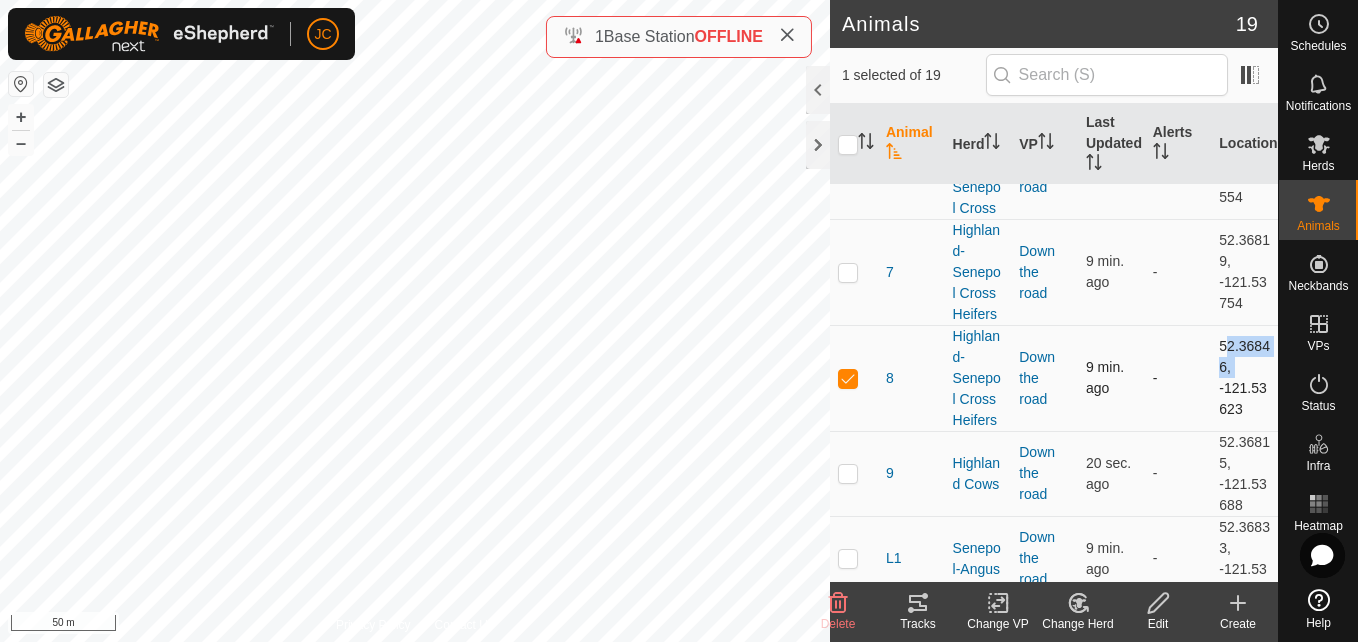 drag, startPoint x: 1206, startPoint y: 239, endPoint x: 1226, endPoint y: 259, distance: 28.284271 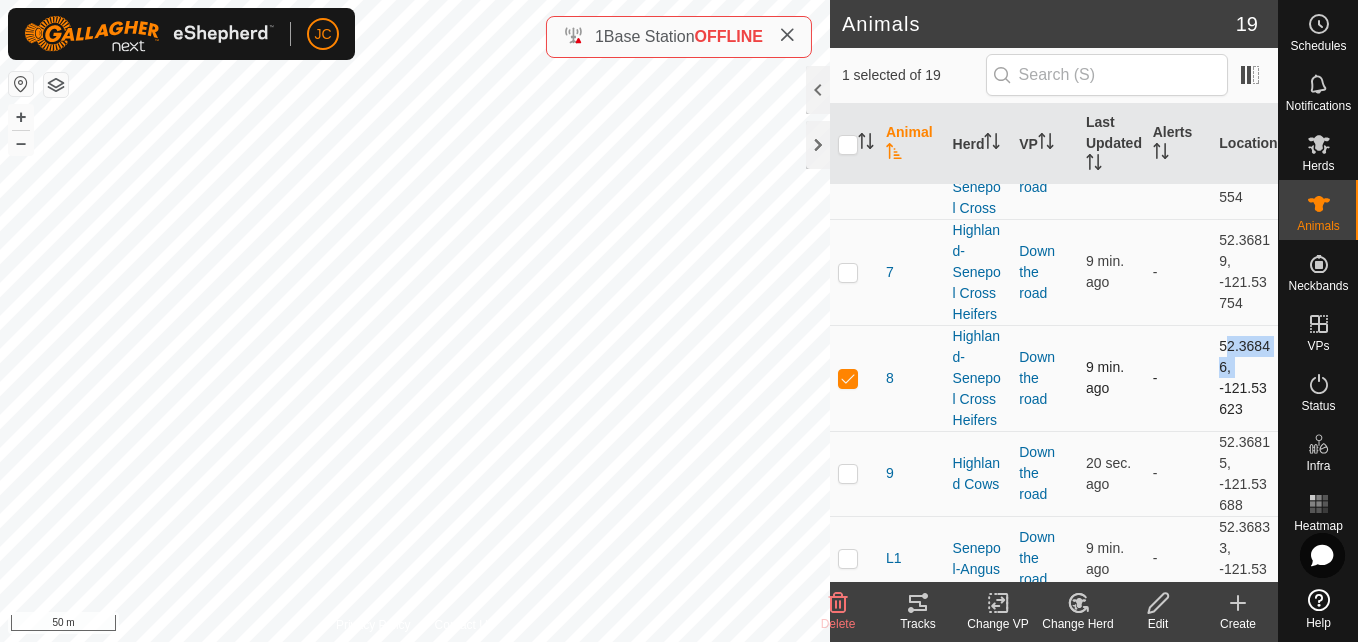 click on "52.36846, -121.53623" at bounding box center (1244, 378) 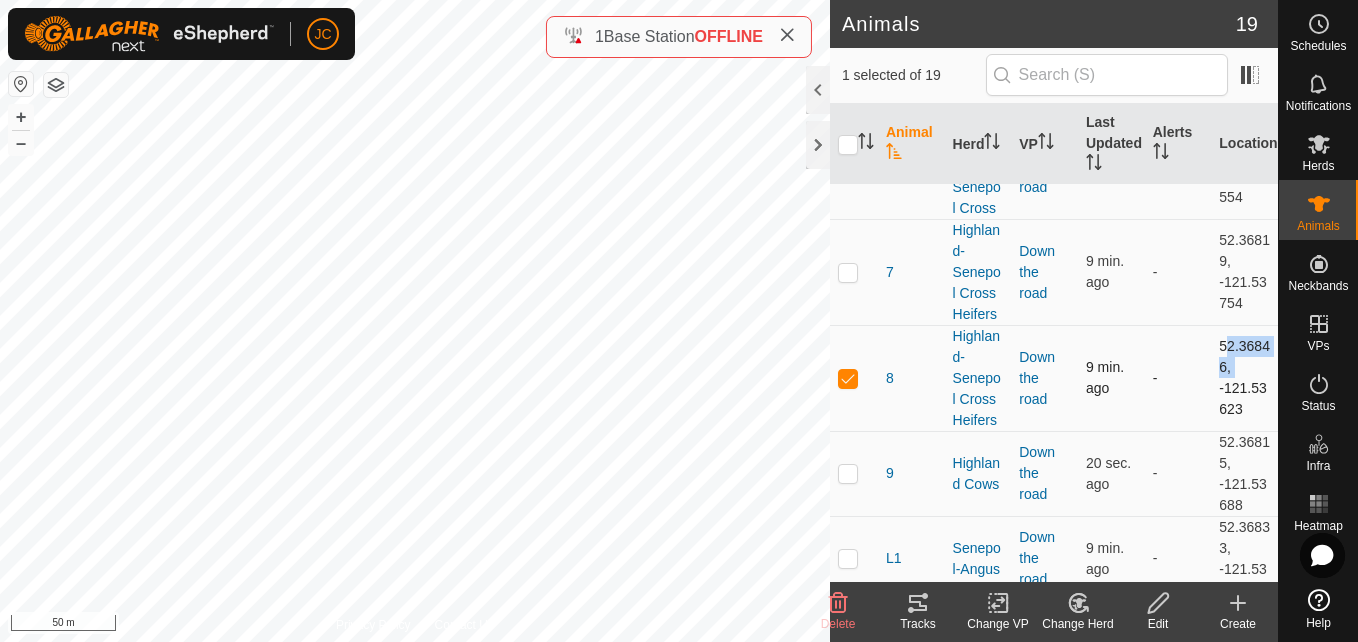 drag, startPoint x: 1203, startPoint y: 283, endPoint x: 1235, endPoint y: 309, distance: 41.231056 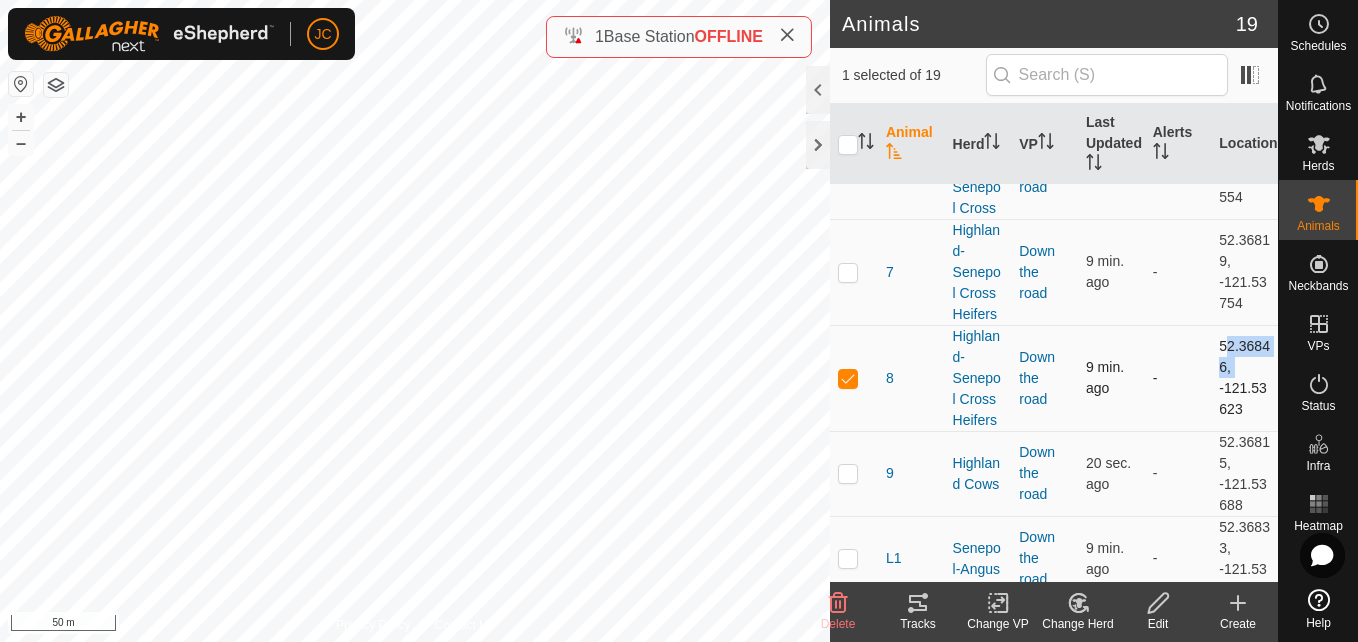 click on "52.36846, -121.53623" at bounding box center [1244, 378] 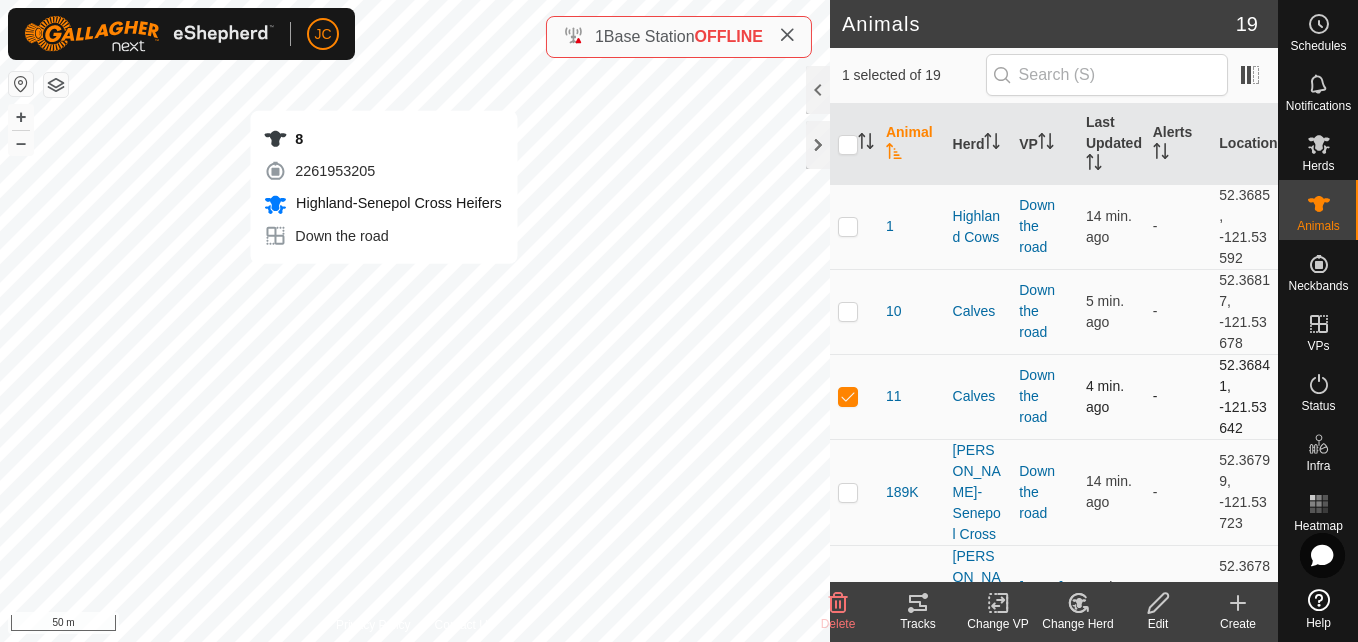 checkbox on "false" 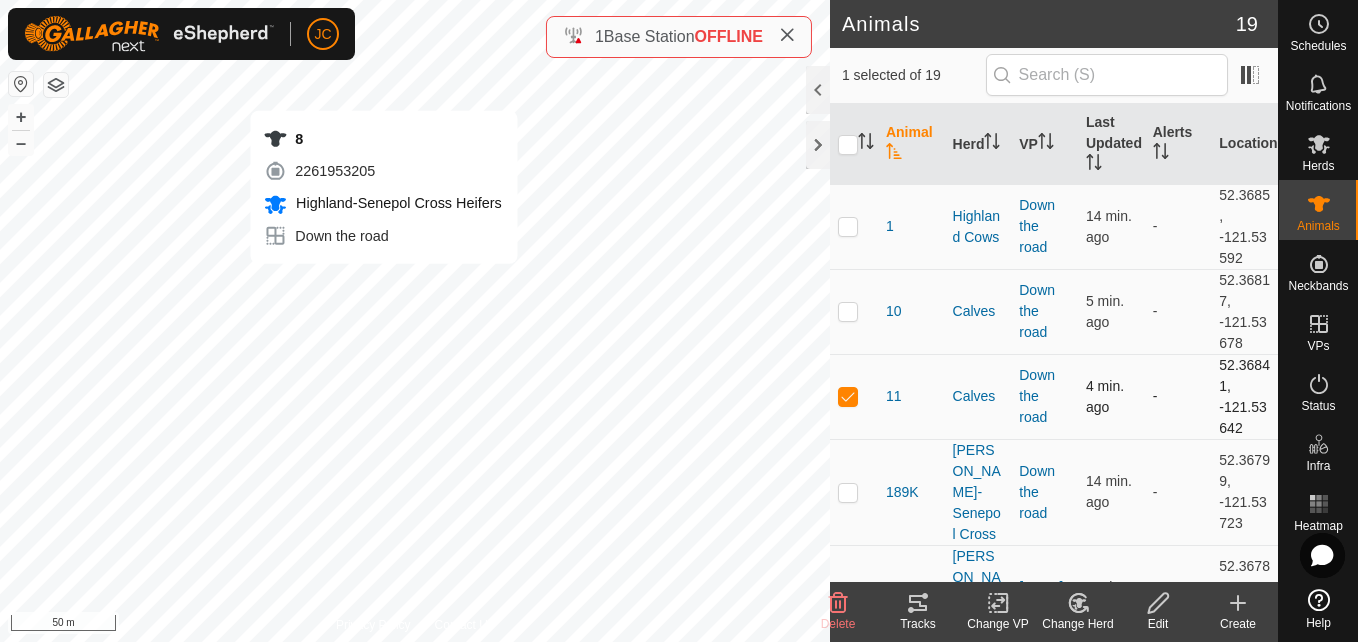 checkbox on "true" 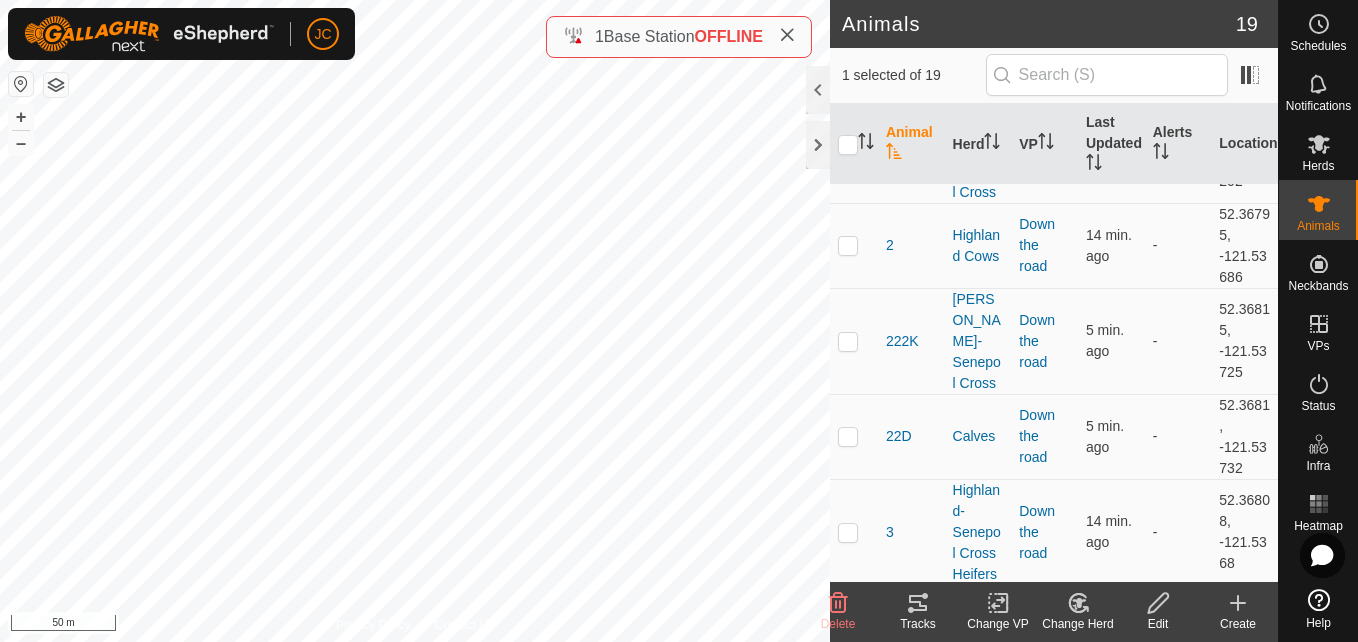 scroll, scrollTop: 0, scrollLeft: 0, axis: both 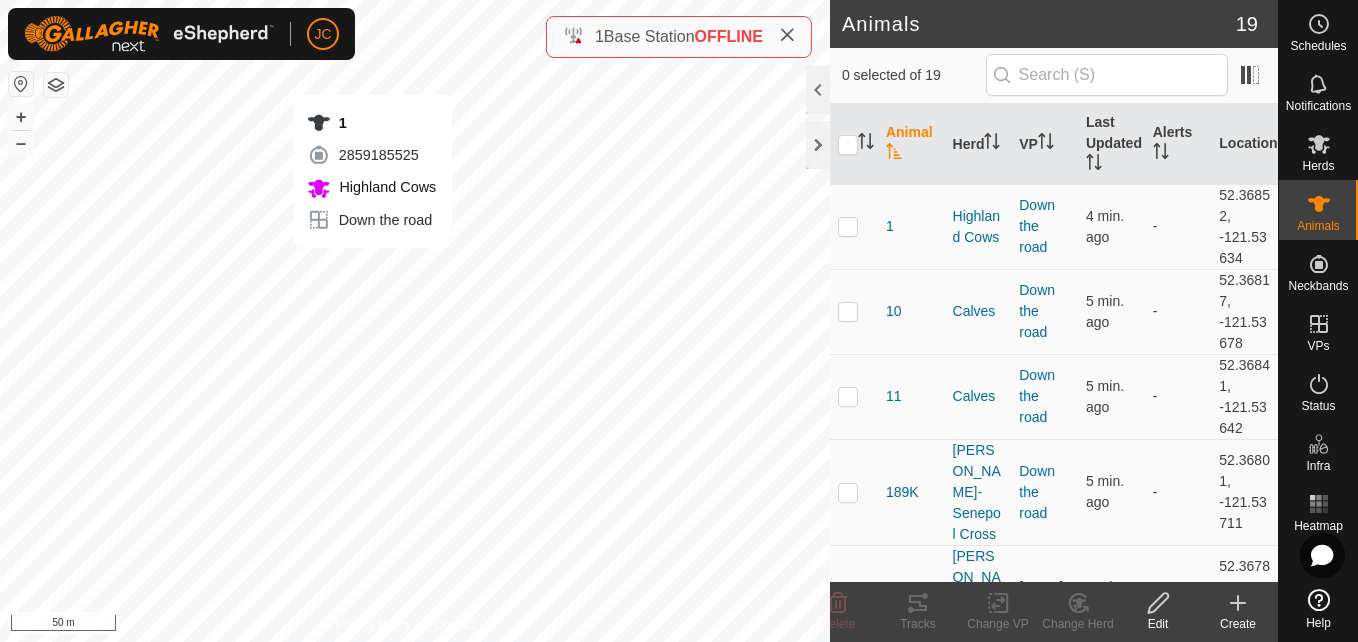 checkbox on "true" 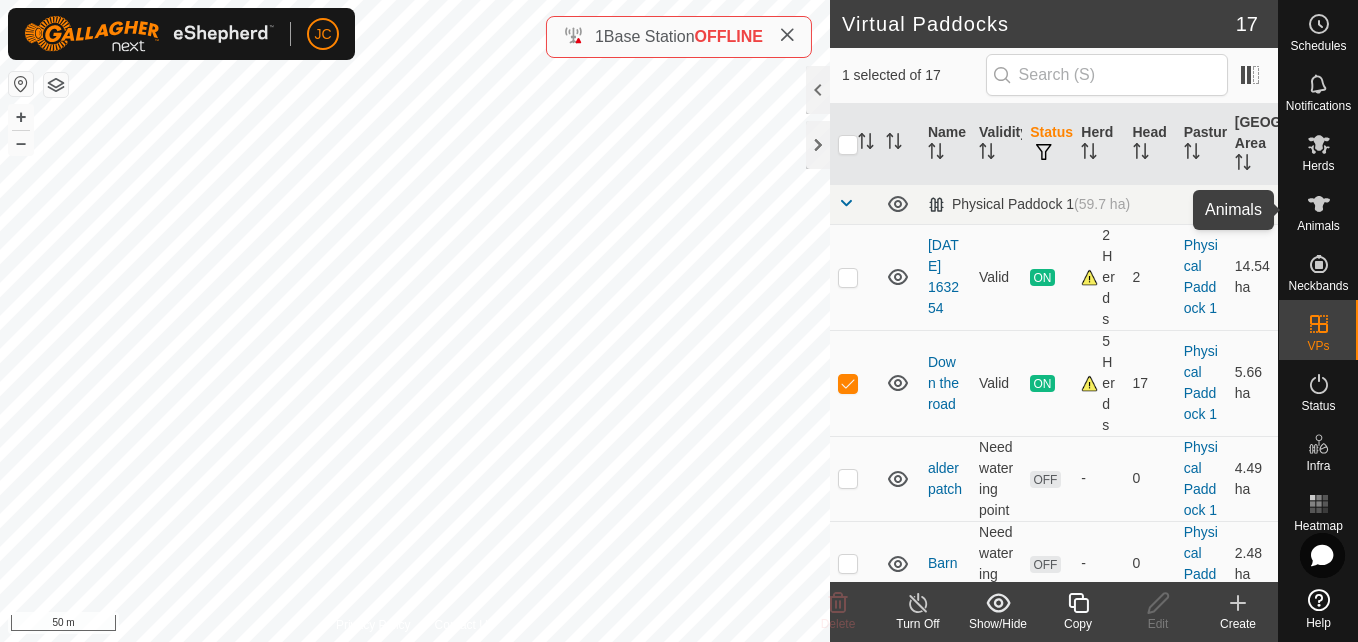 click at bounding box center [1319, 204] 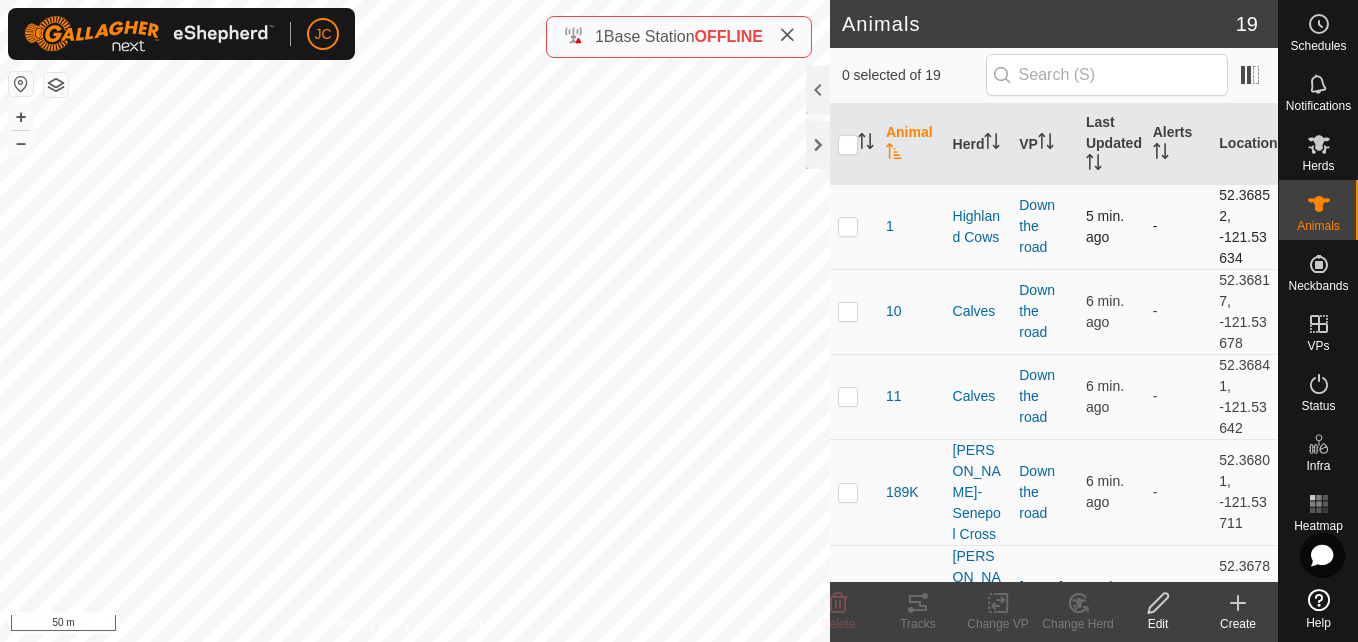 click at bounding box center [848, 226] 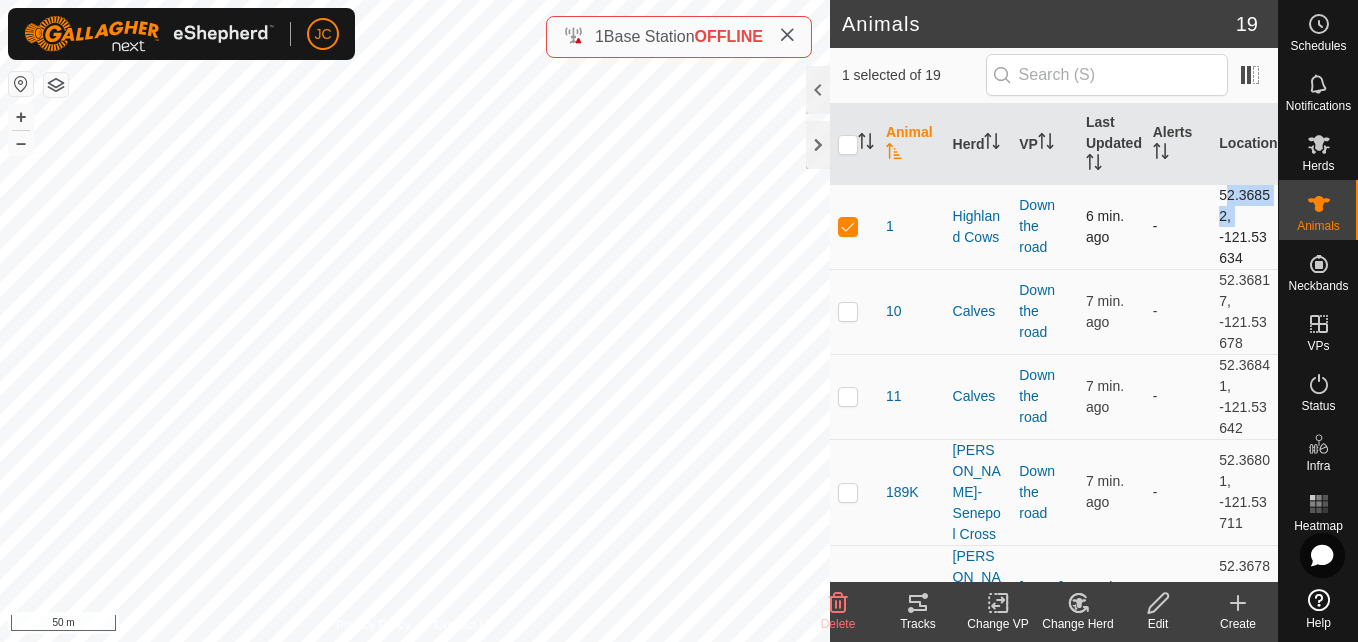 drag, startPoint x: 1206, startPoint y: 189, endPoint x: 1225, endPoint y: 207, distance: 26.172504 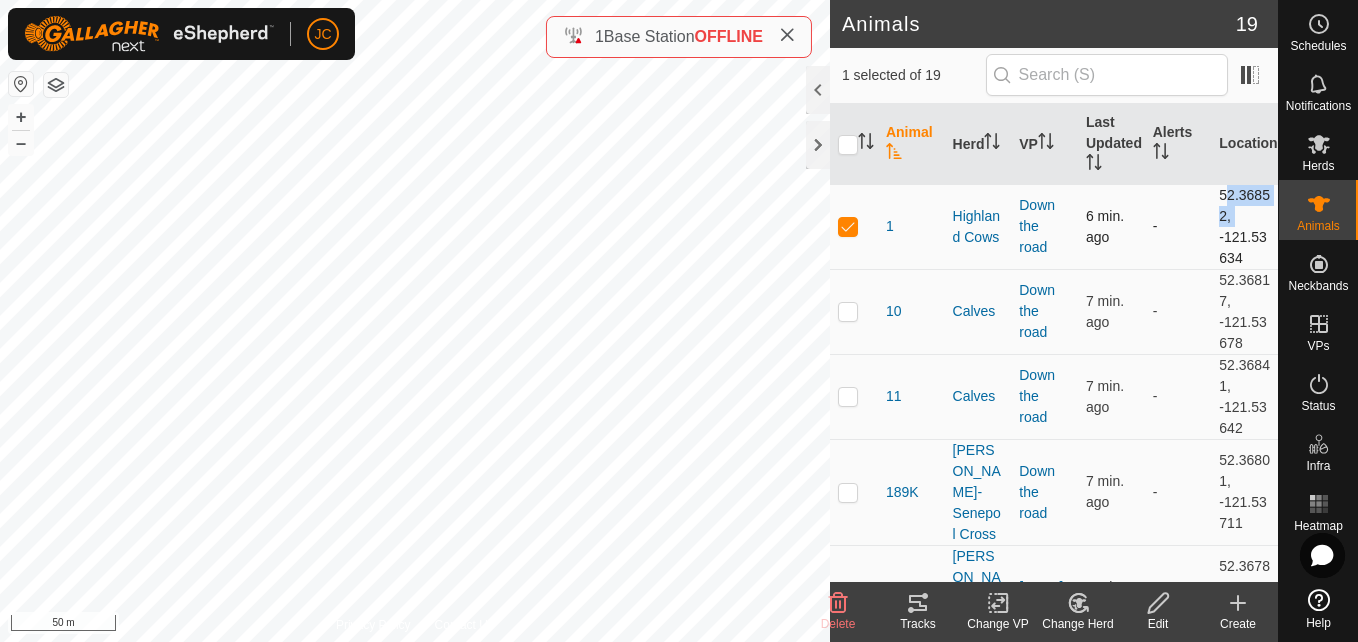 click on "52.36852, -121.53634" at bounding box center [1244, 226] 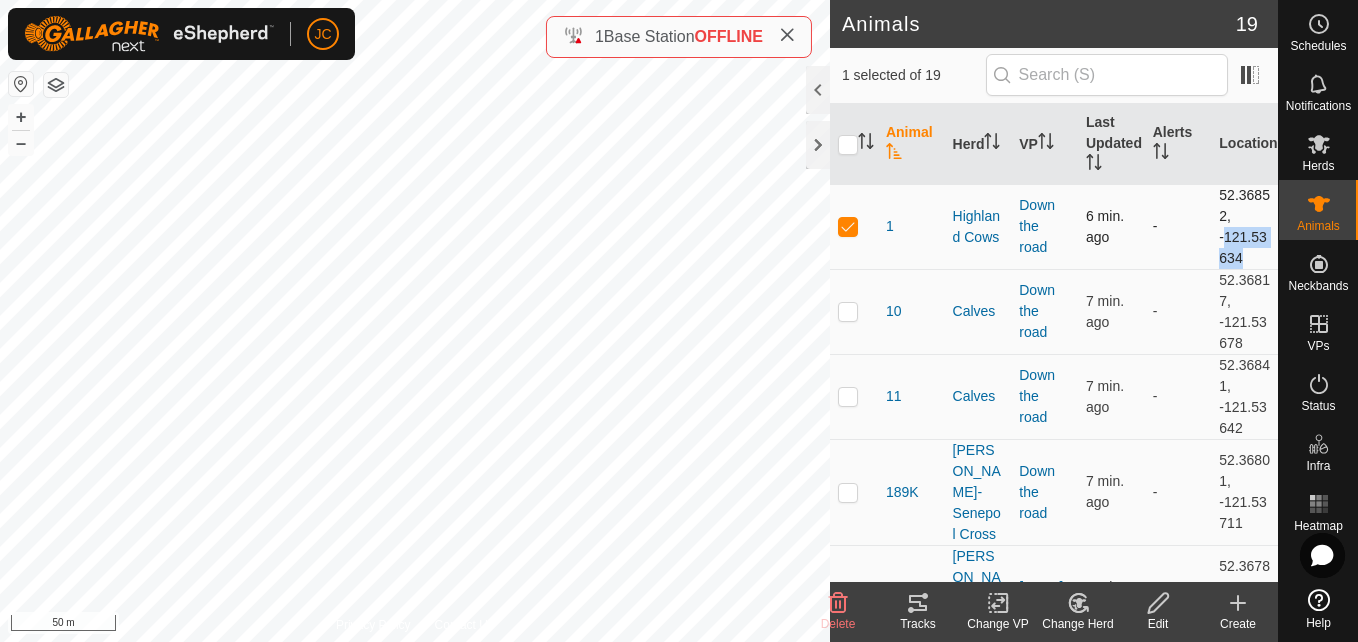 drag, startPoint x: 1205, startPoint y: 233, endPoint x: 1225, endPoint y: 252, distance: 27.58623 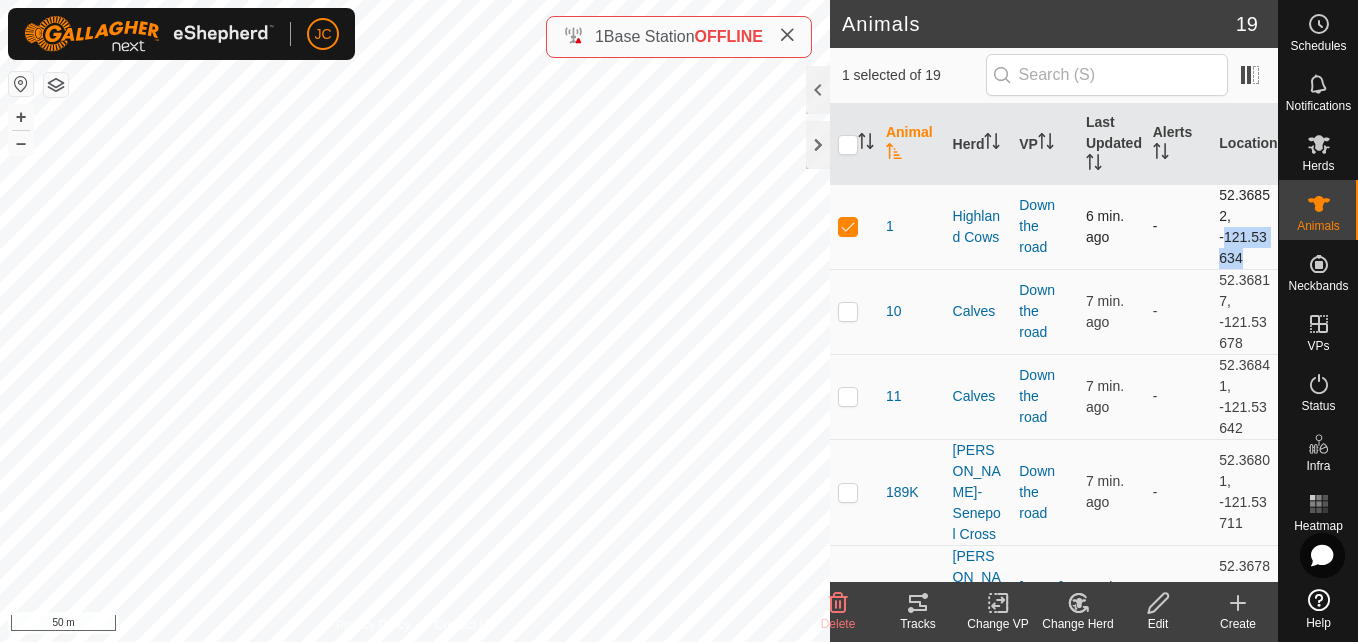 click on "52.36852, -121.53634" at bounding box center [1244, 226] 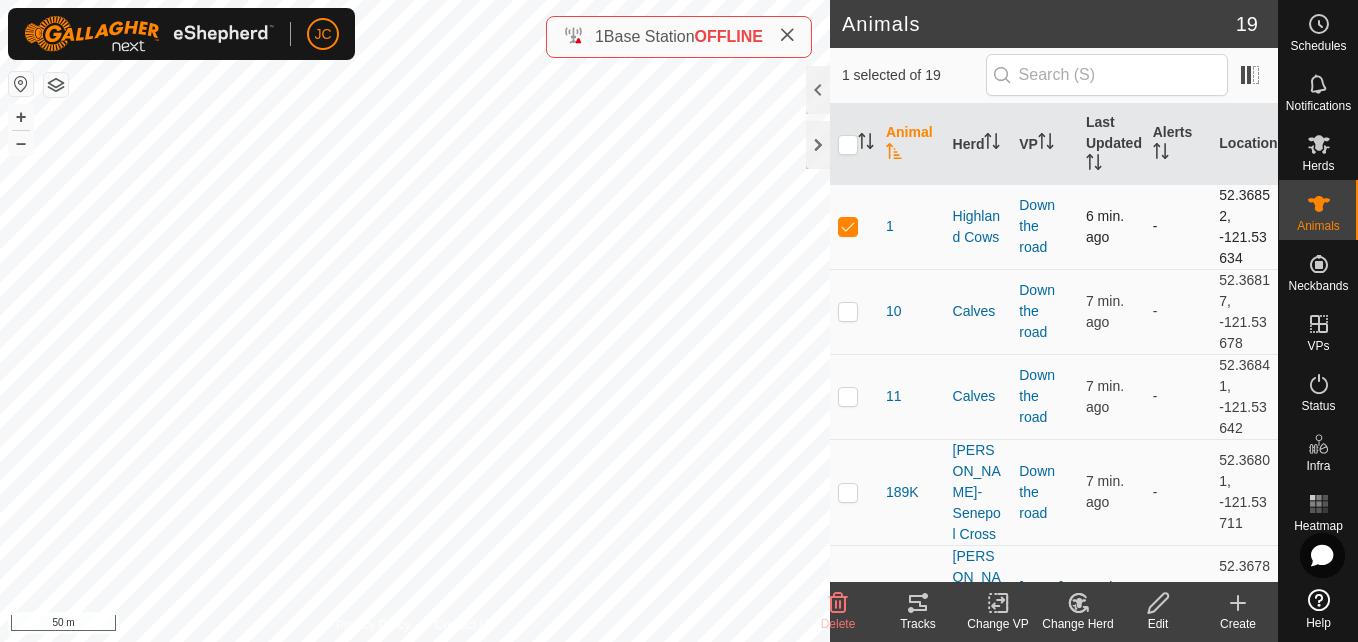 drag, startPoint x: 1203, startPoint y: 238, endPoint x: 1234, endPoint y: 251, distance: 33.61547 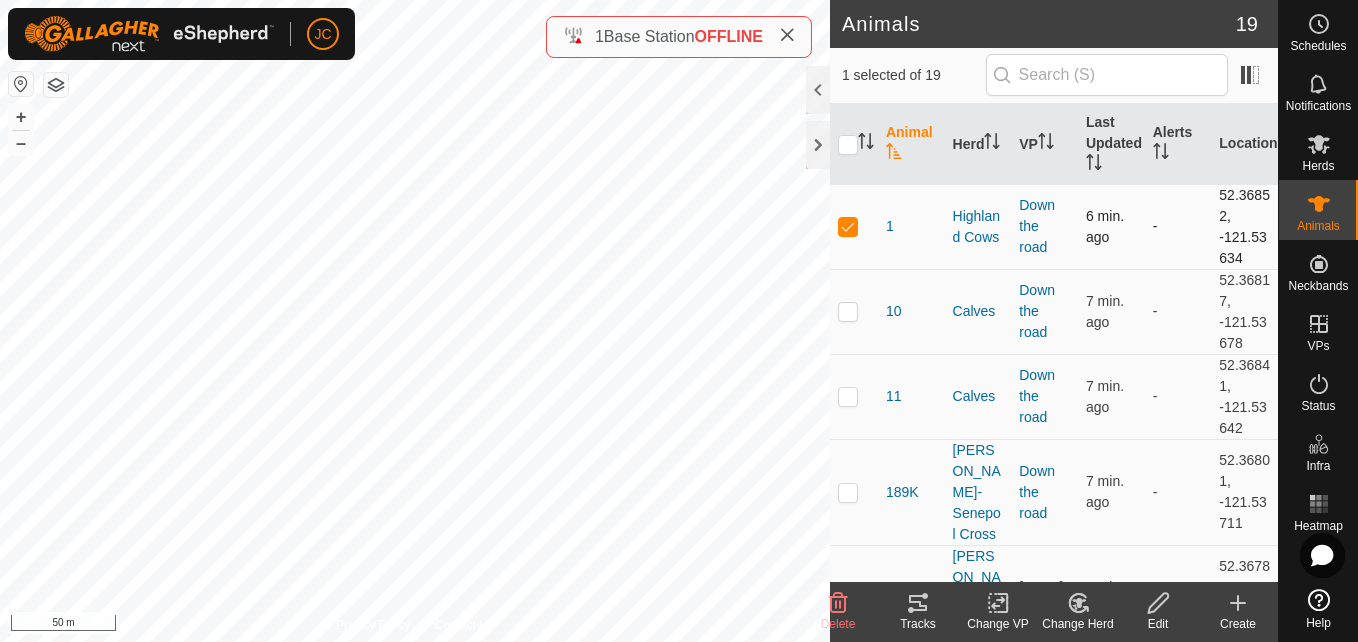 click on "52.36852, -121.53634" at bounding box center [1244, 226] 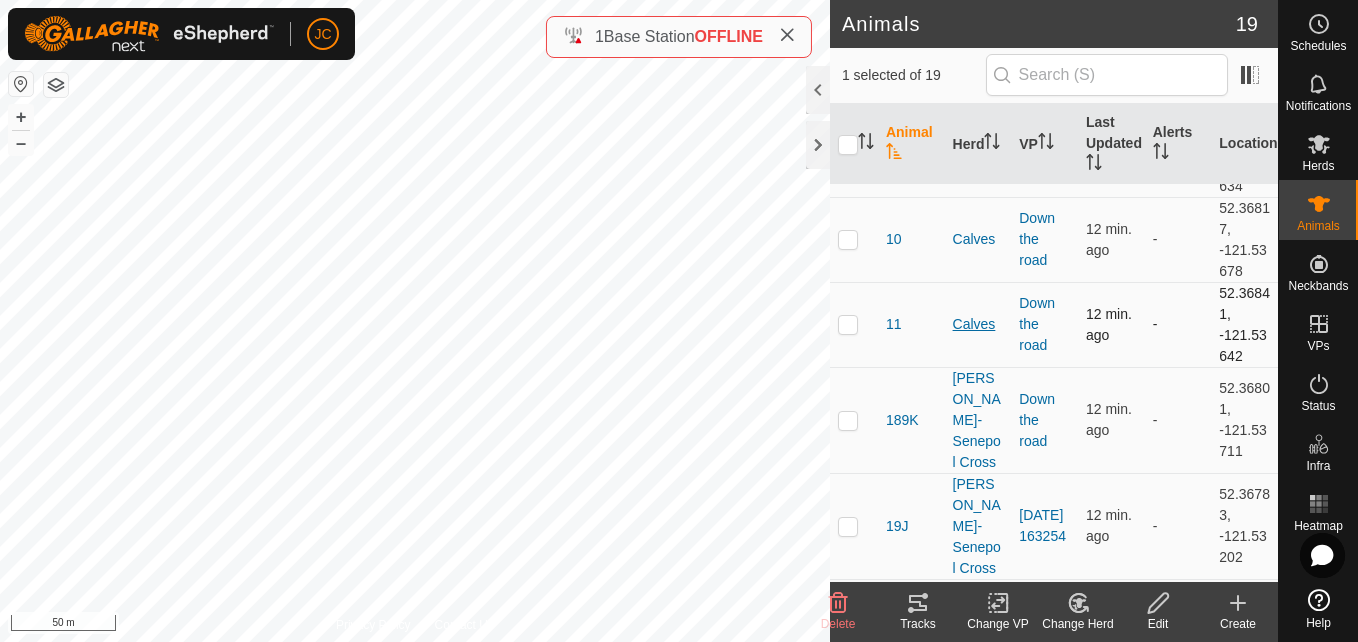 scroll, scrollTop: 0, scrollLeft: 0, axis: both 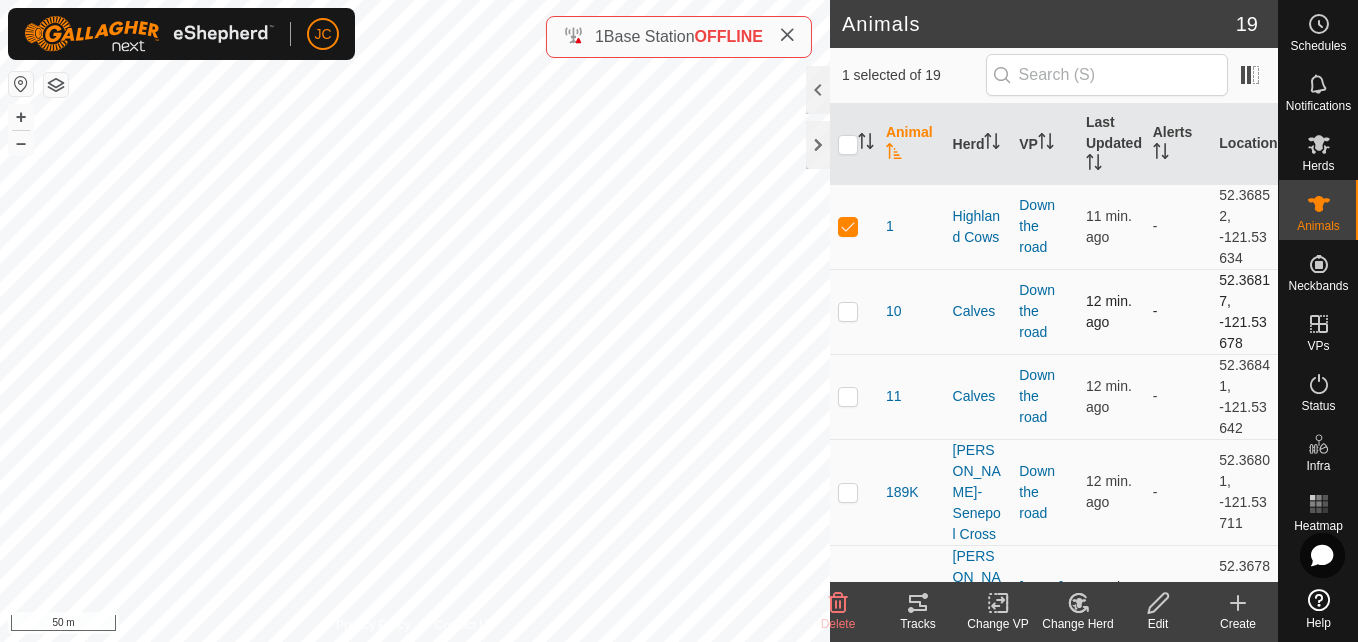 click at bounding box center [848, 311] 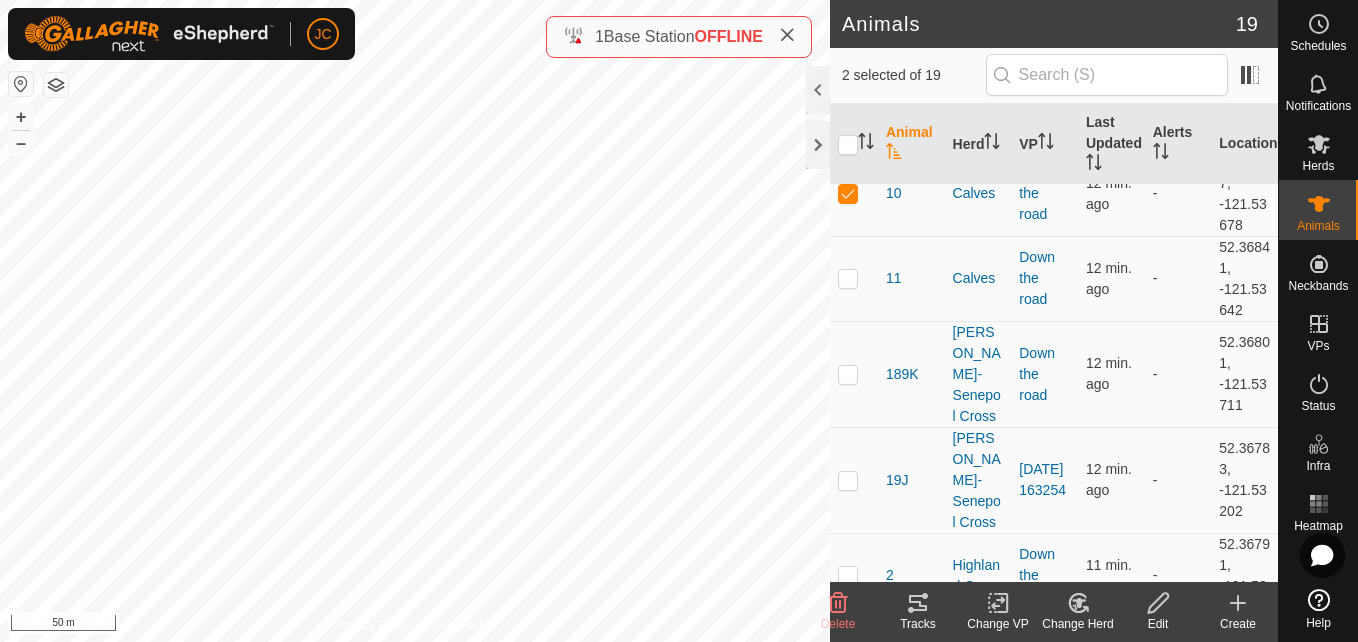 scroll, scrollTop: 0, scrollLeft: 0, axis: both 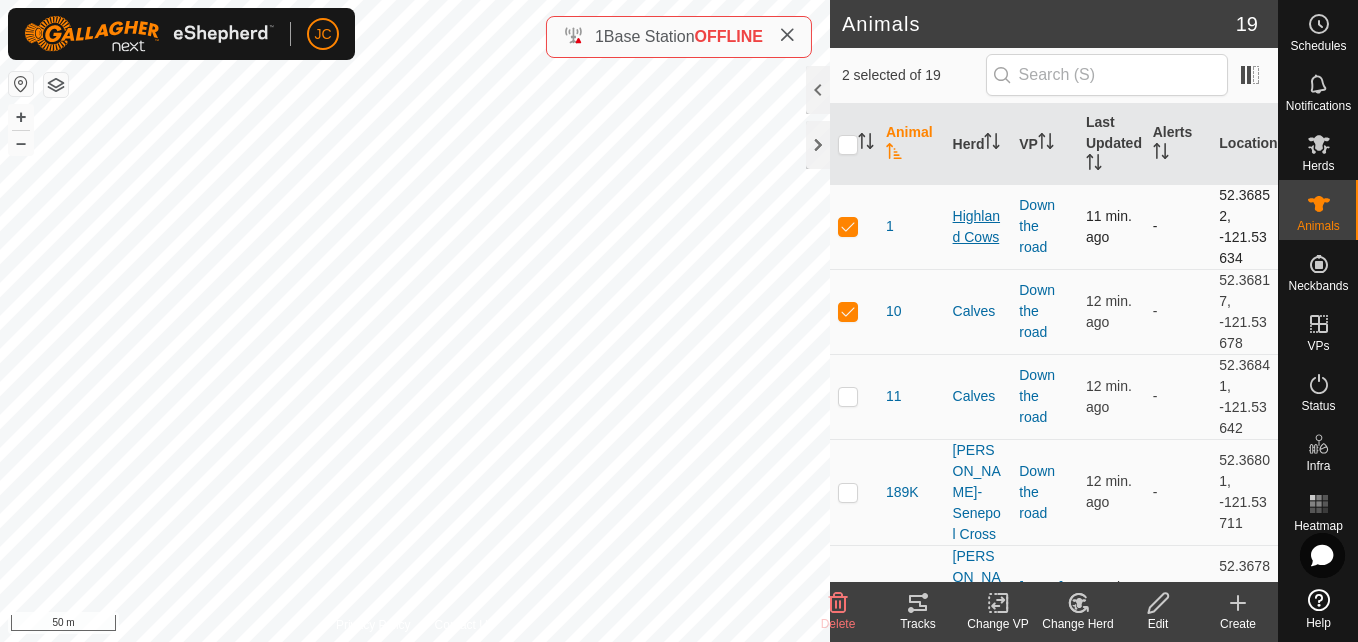 click on "Highland Cows" at bounding box center [978, 227] 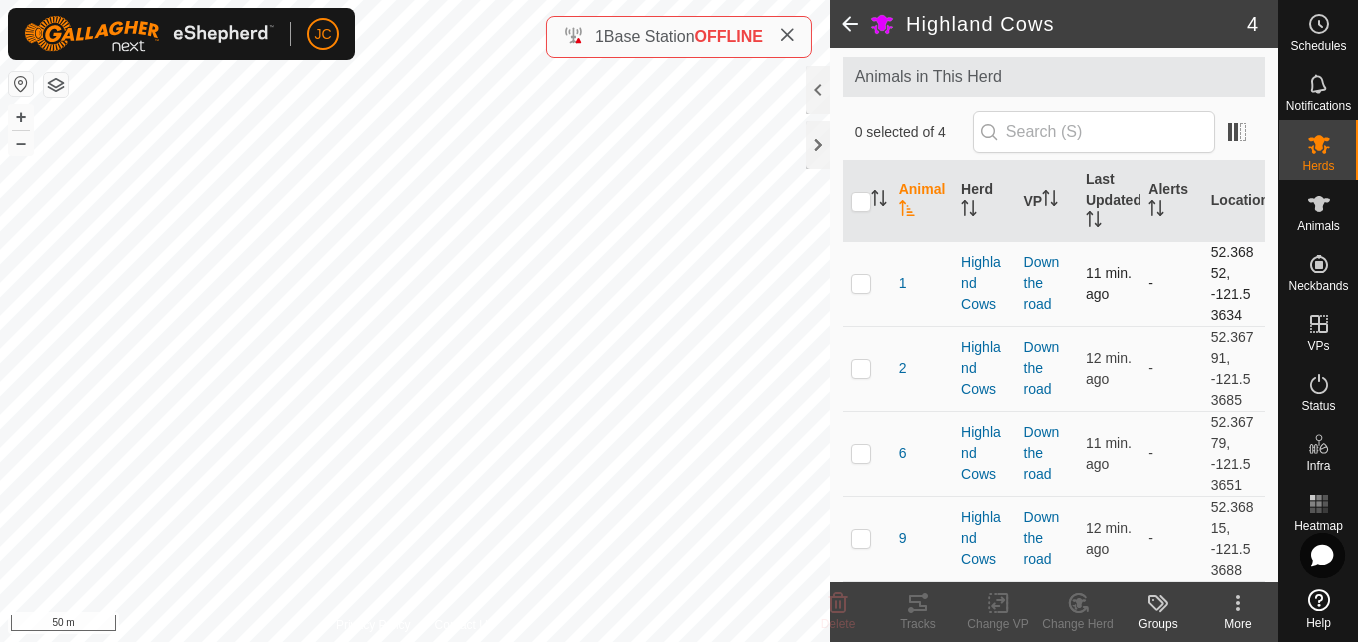scroll, scrollTop: 0, scrollLeft: 0, axis: both 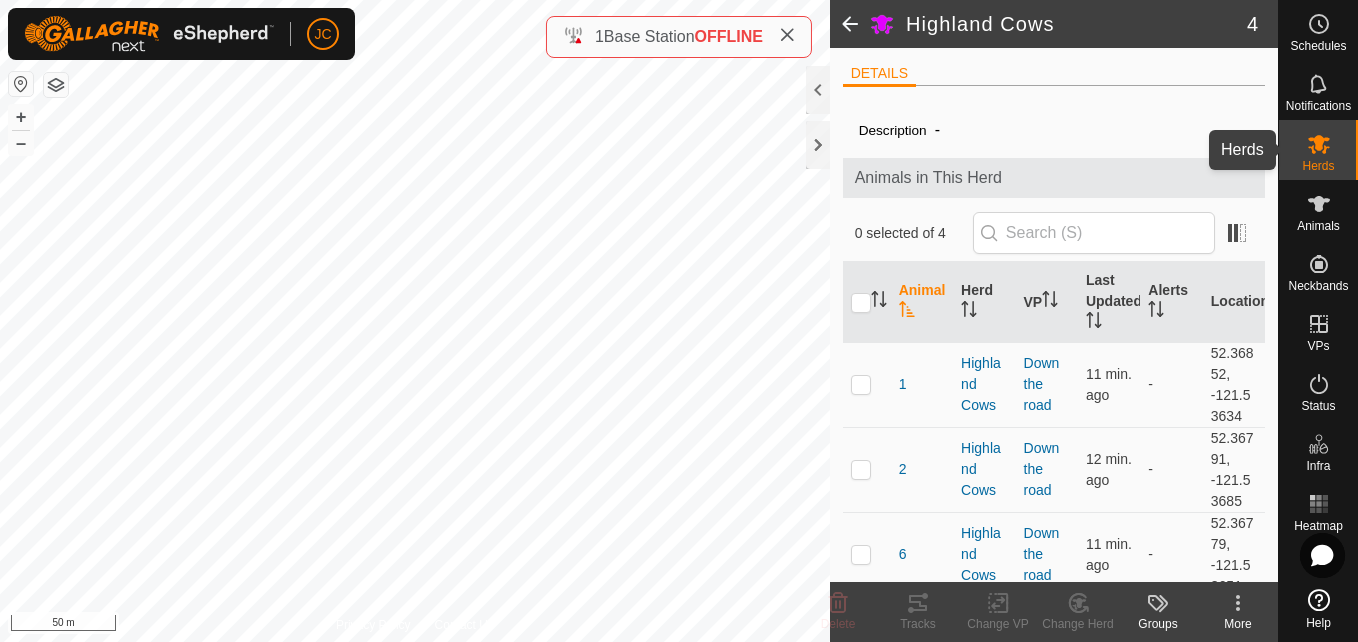 click at bounding box center [1319, 144] 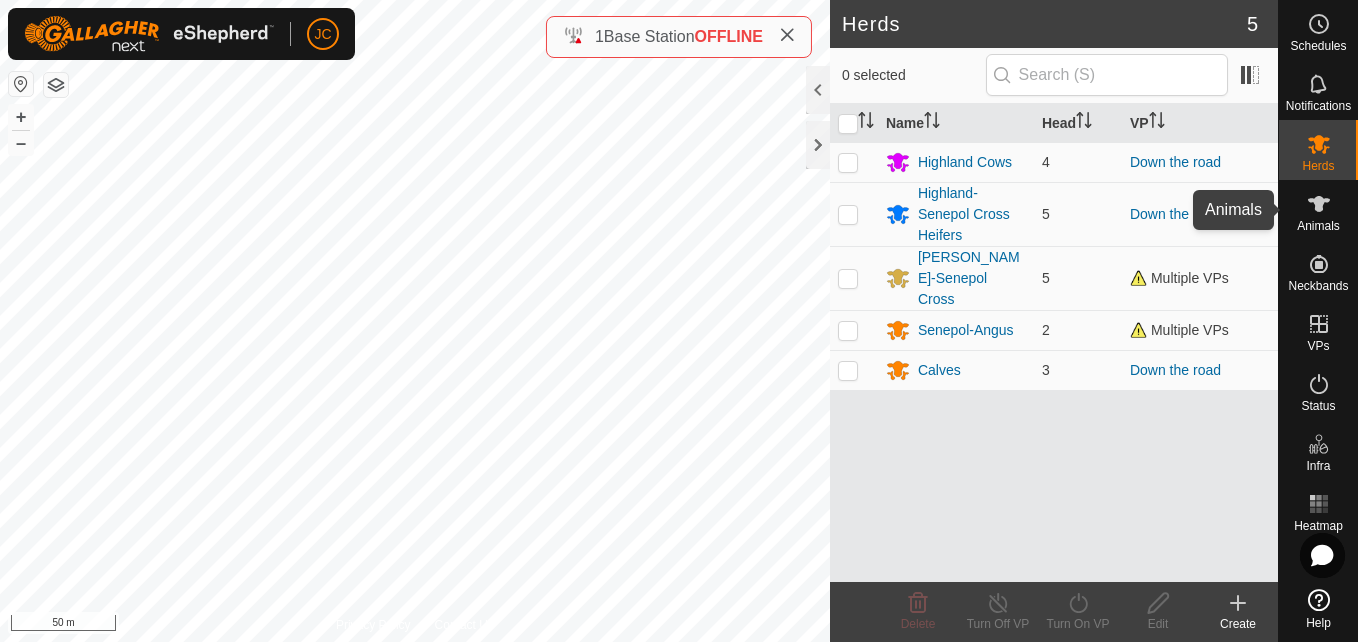 click on "Animals" at bounding box center [1318, 210] 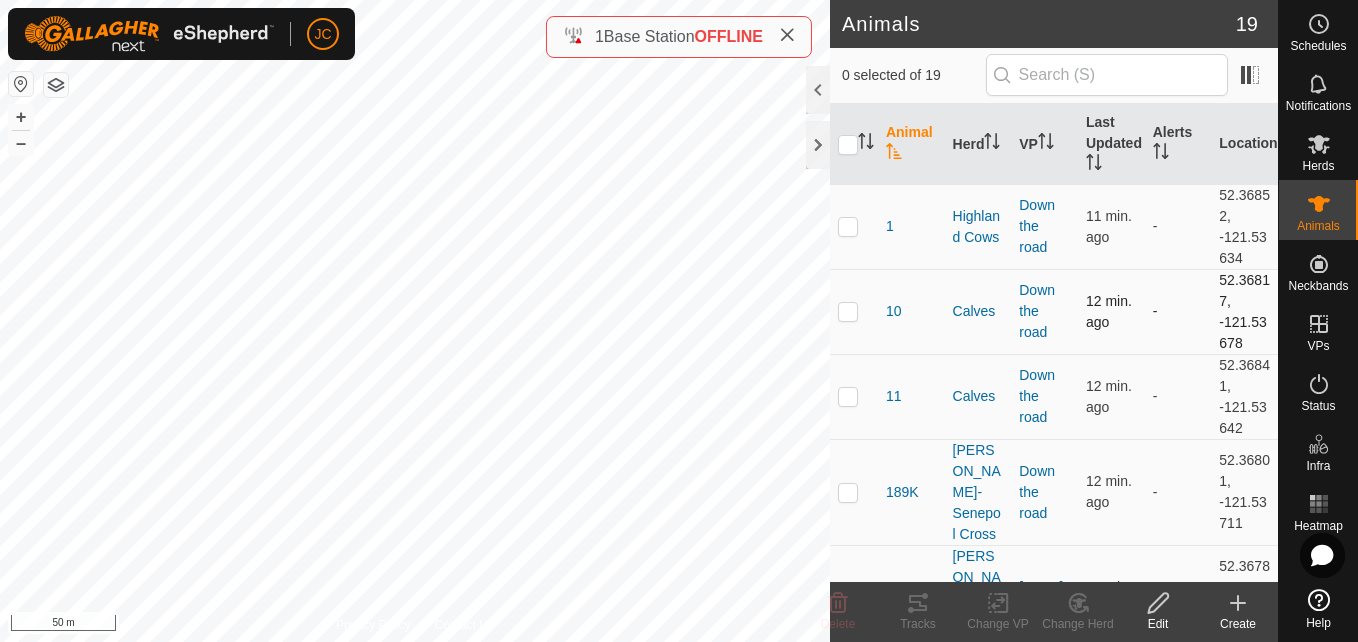 click at bounding box center [854, 311] 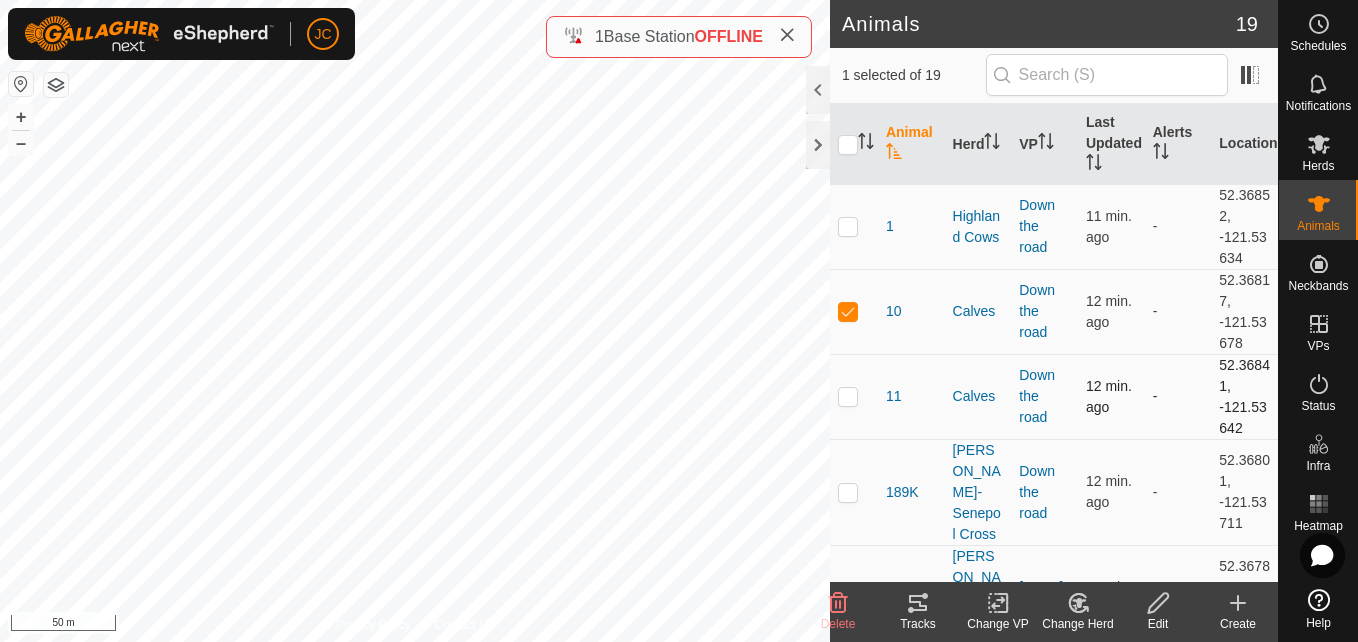 click at bounding box center (848, 396) 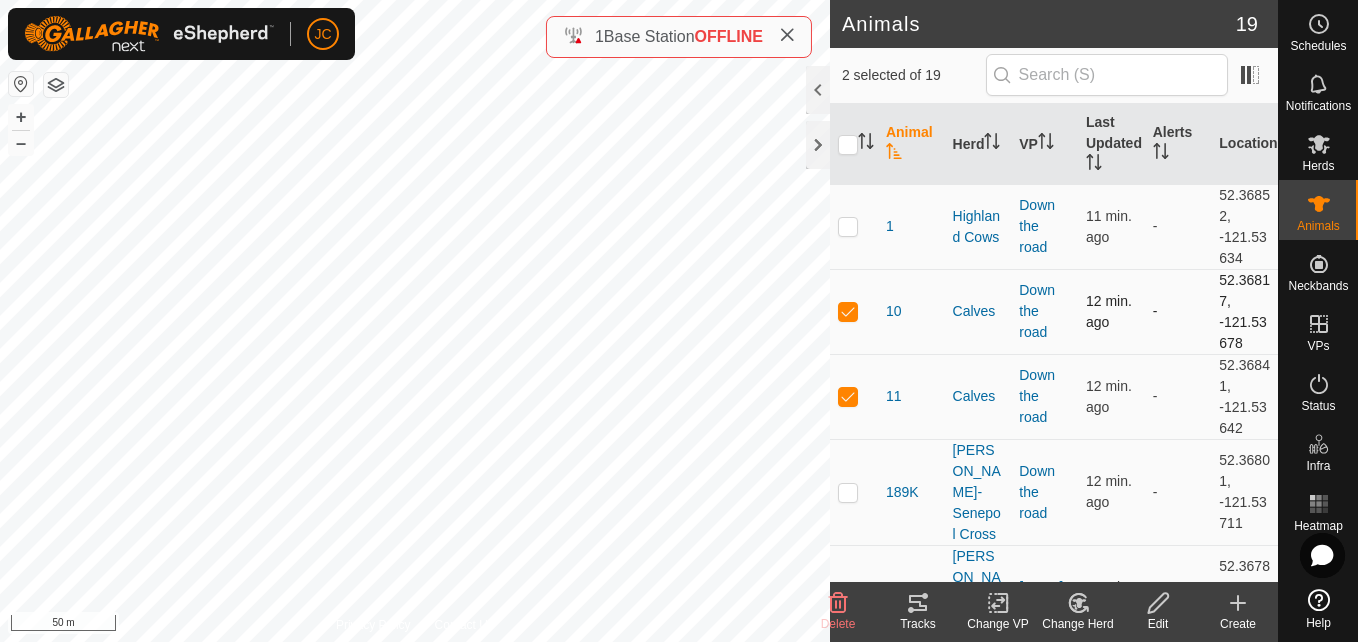 click at bounding box center [854, 311] 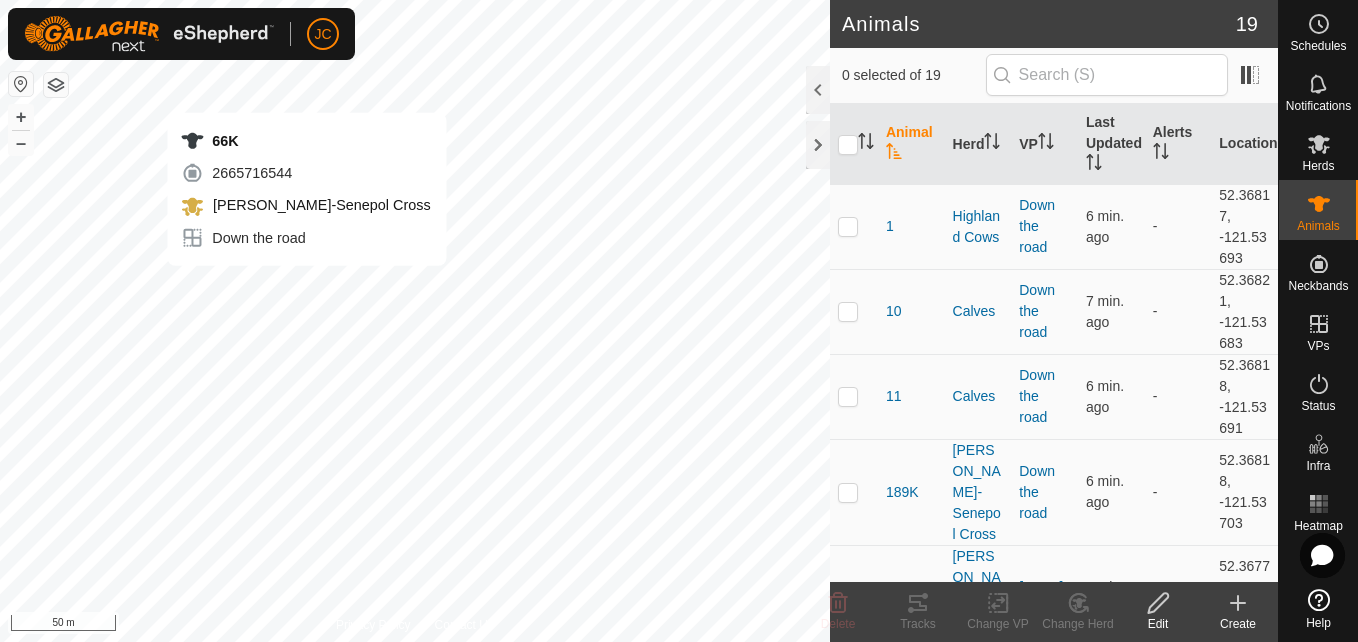 scroll, scrollTop: 0, scrollLeft: 0, axis: both 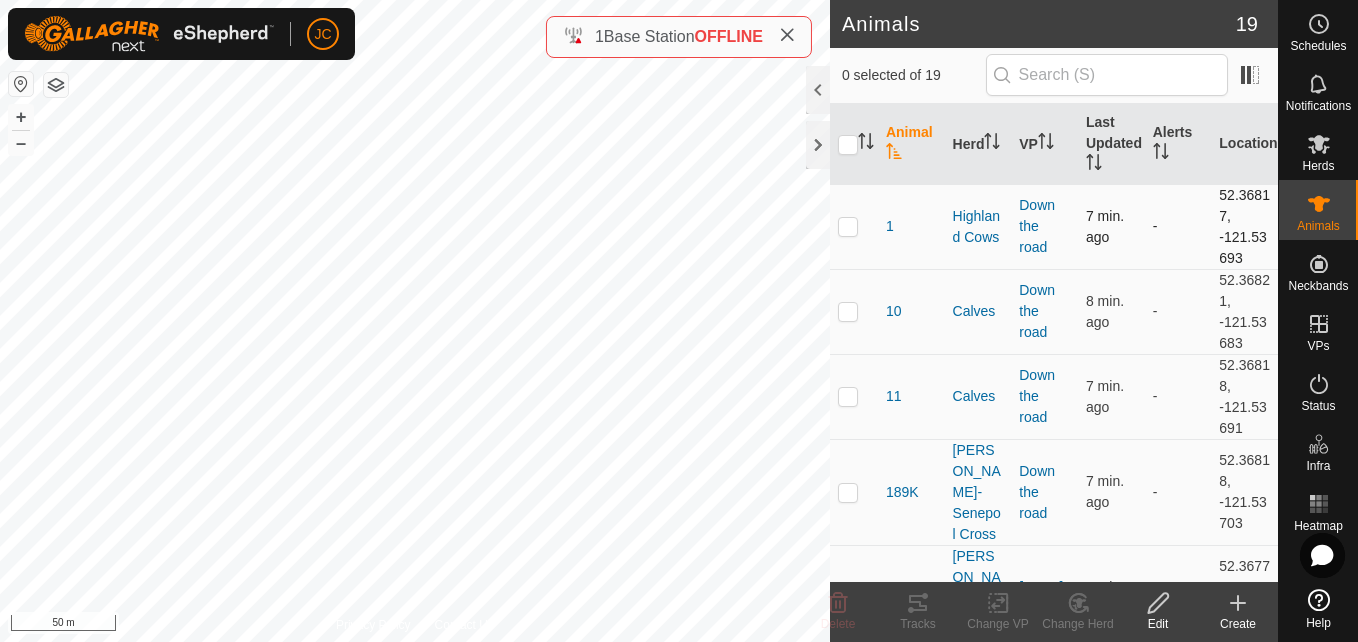 click at bounding box center (848, 226) 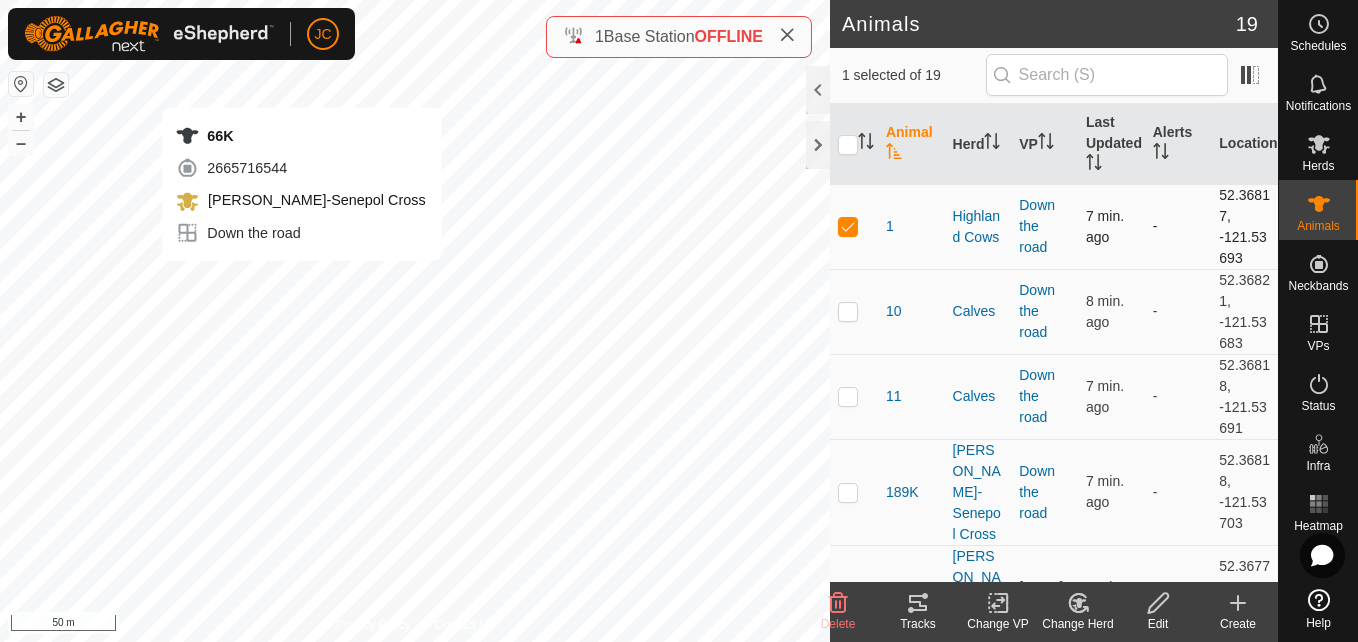 checkbox on "false" 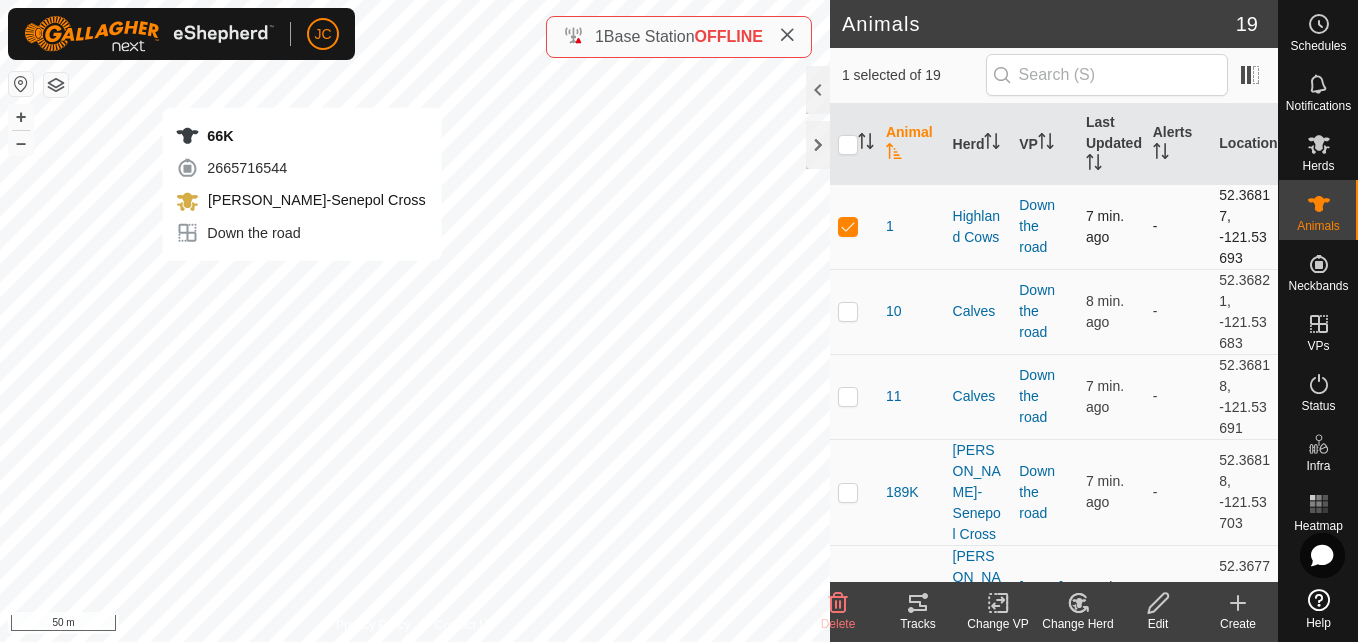 checkbox on "true" 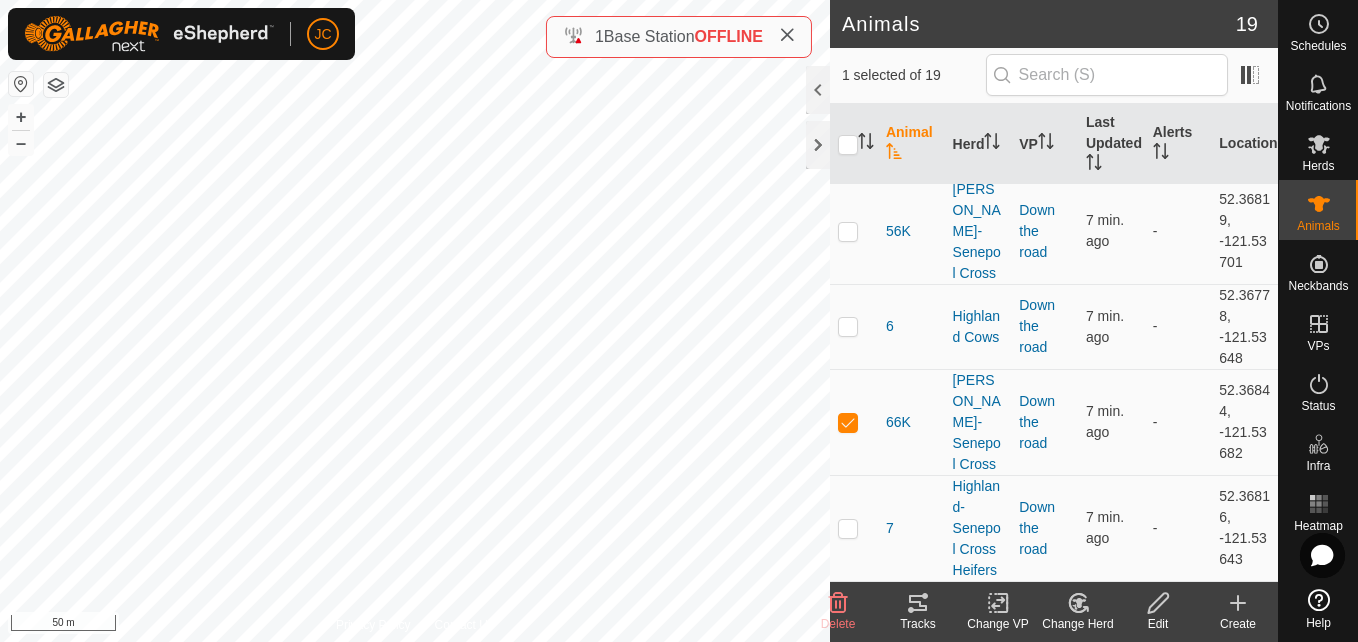 scroll, scrollTop: 1070, scrollLeft: 0, axis: vertical 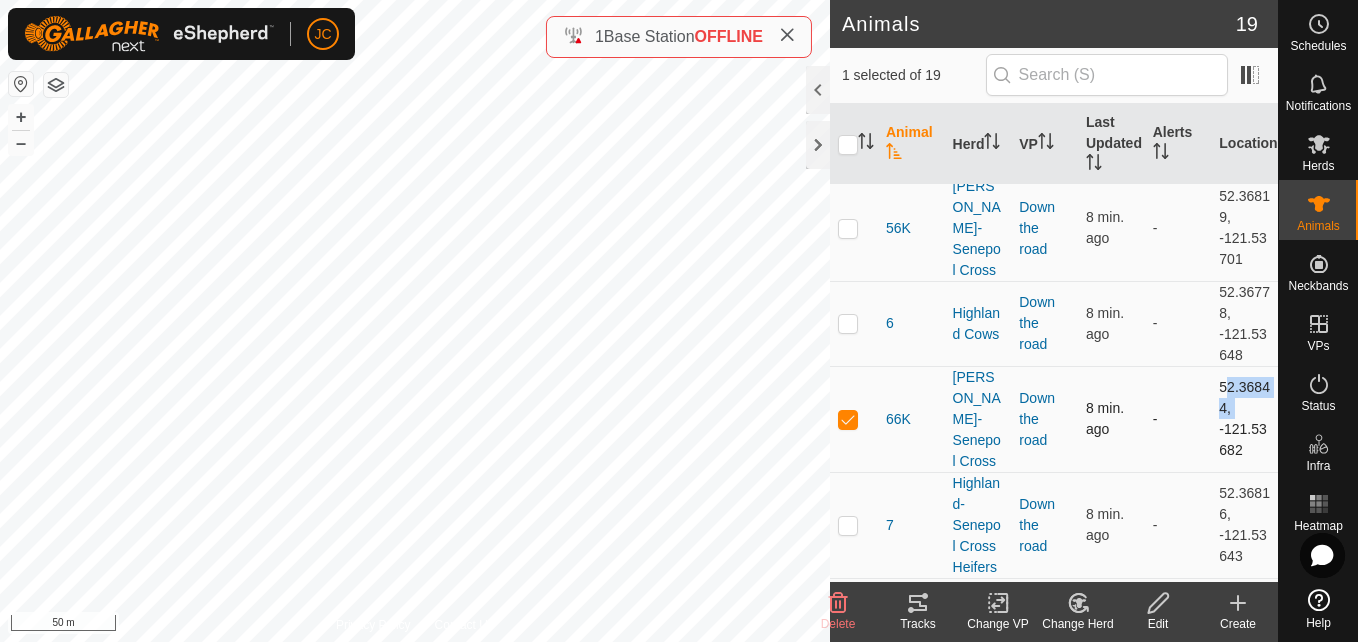 drag, startPoint x: 1207, startPoint y: 294, endPoint x: 1227, endPoint y: 314, distance: 28.284271 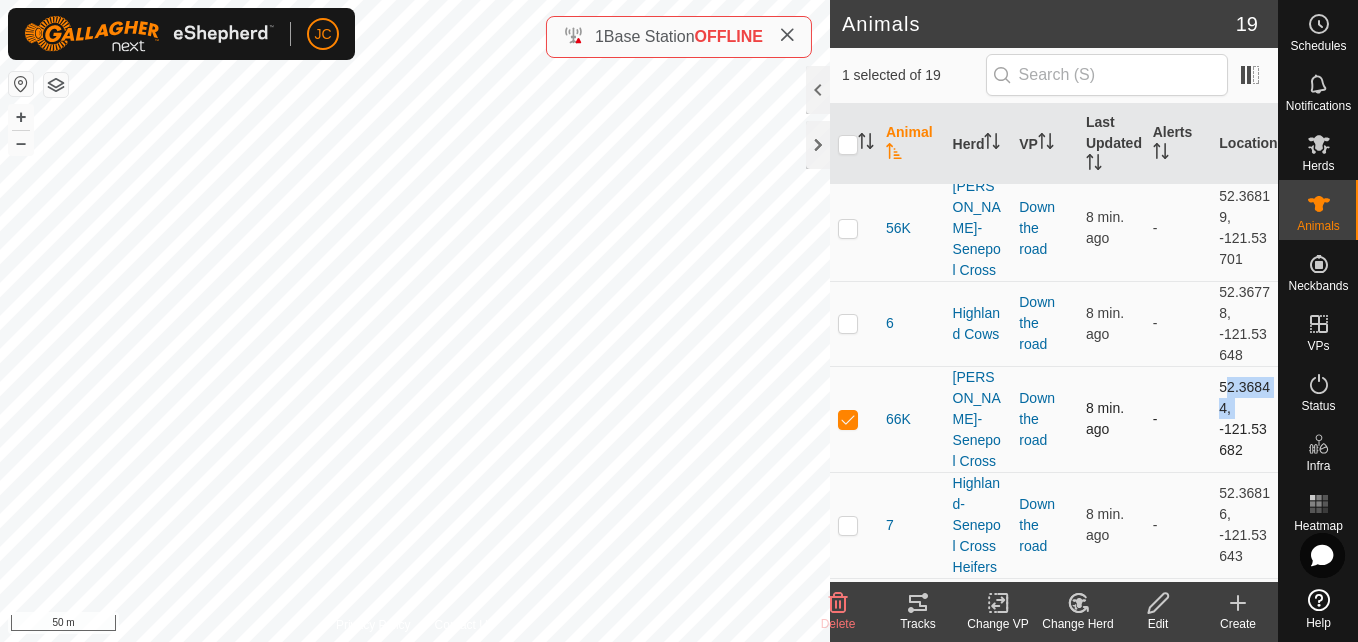 click on "52.36844, -121.53682" at bounding box center (1244, 419) 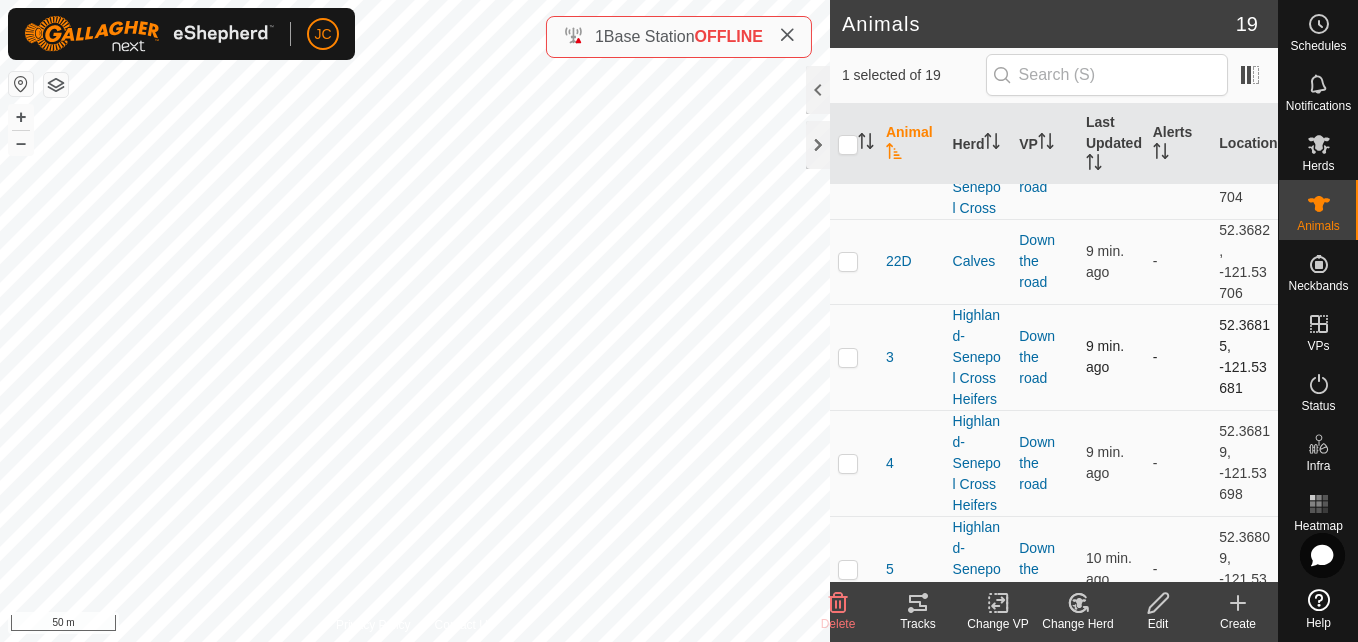 scroll, scrollTop: 616, scrollLeft: 0, axis: vertical 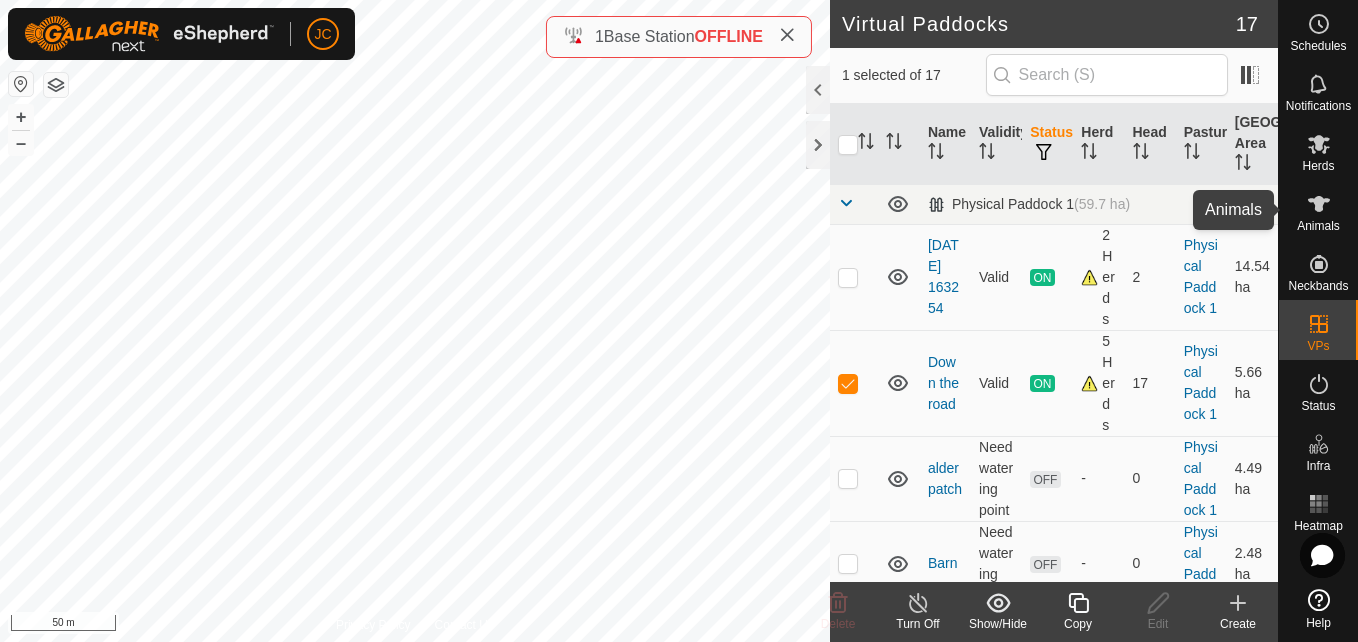 click on "Animals" at bounding box center [1318, 210] 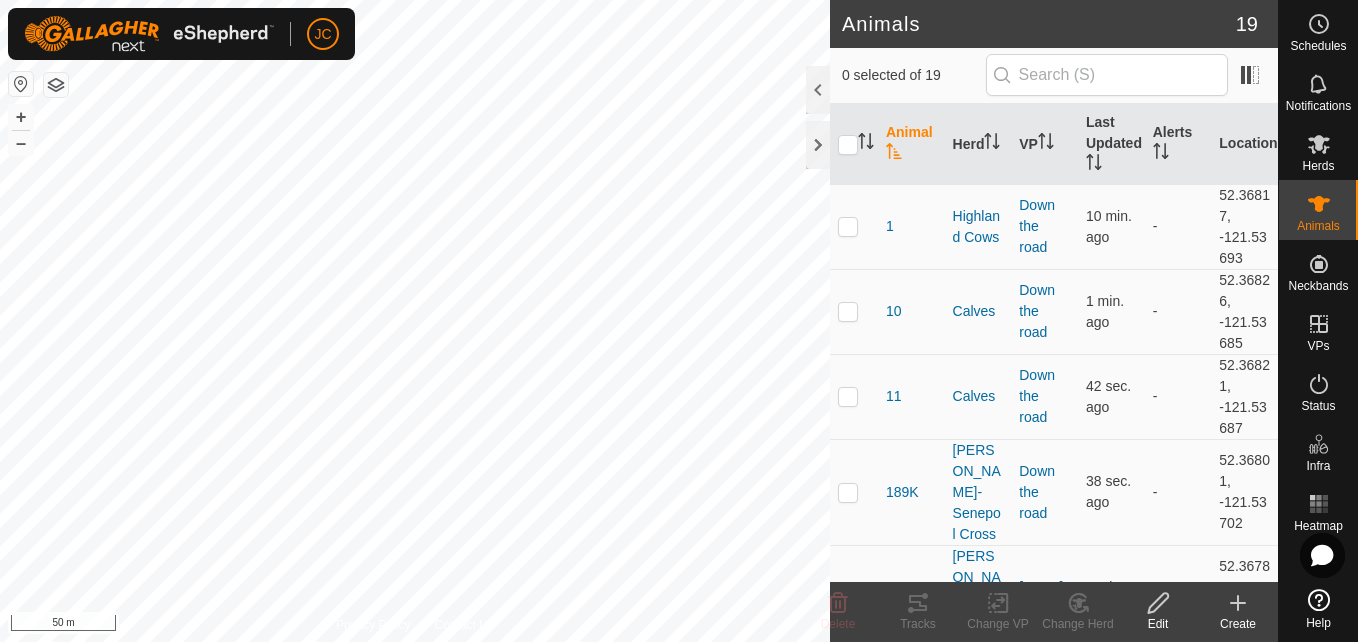 scroll, scrollTop: 0, scrollLeft: 0, axis: both 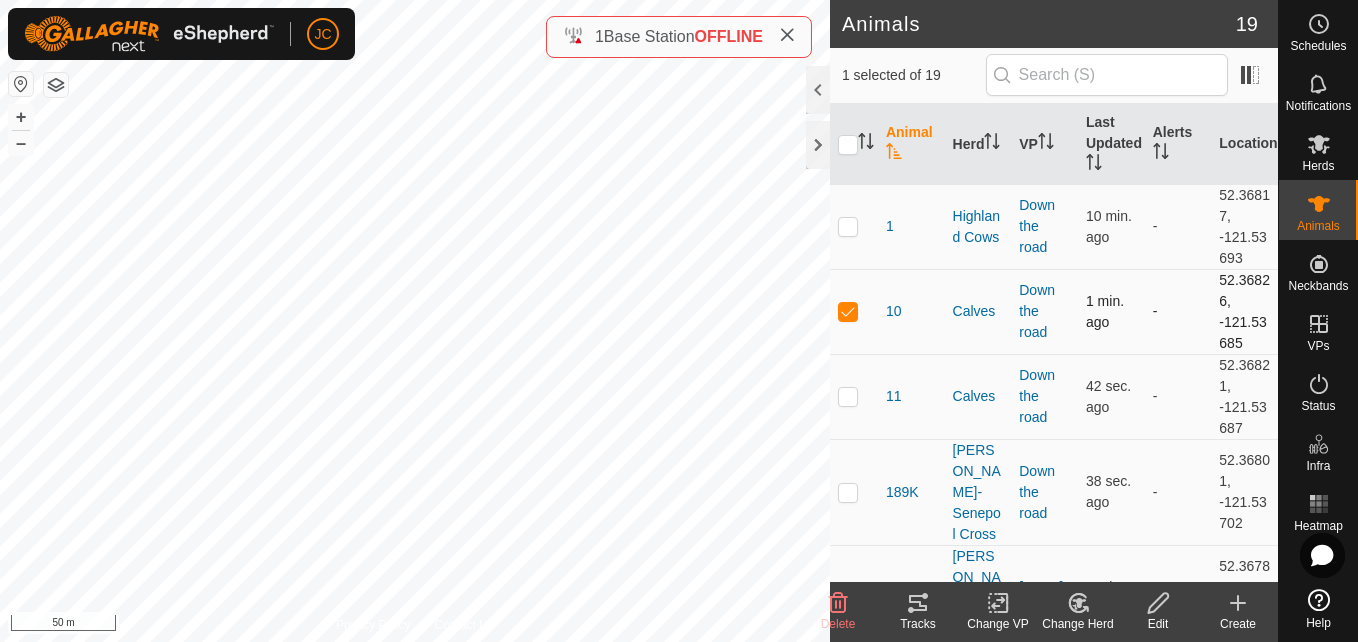 click at bounding box center [848, 311] 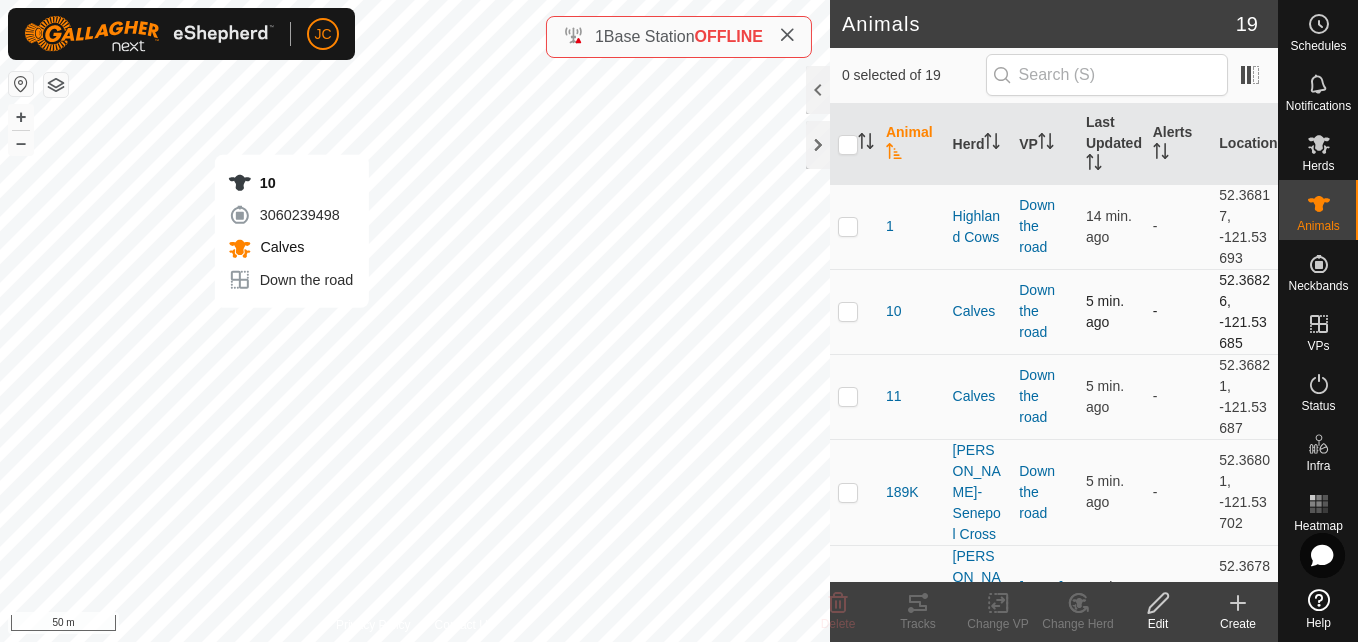 checkbox on "true" 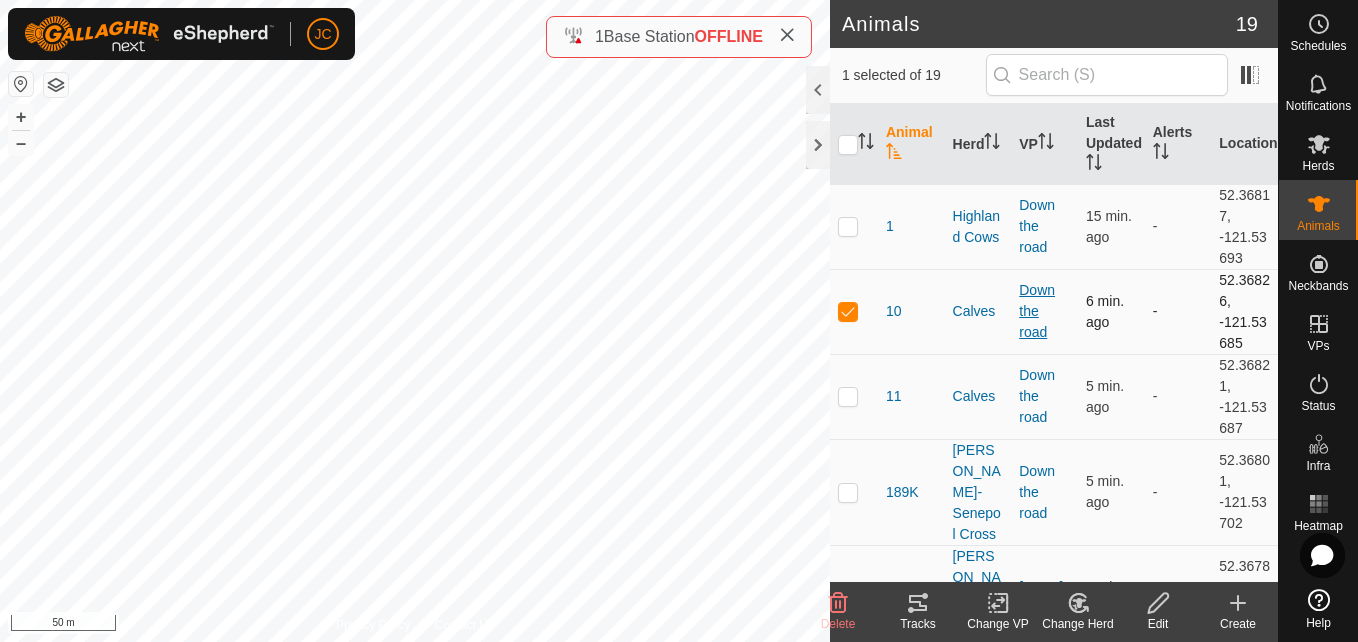 scroll, scrollTop: 20, scrollLeft: 0, axis: vertical 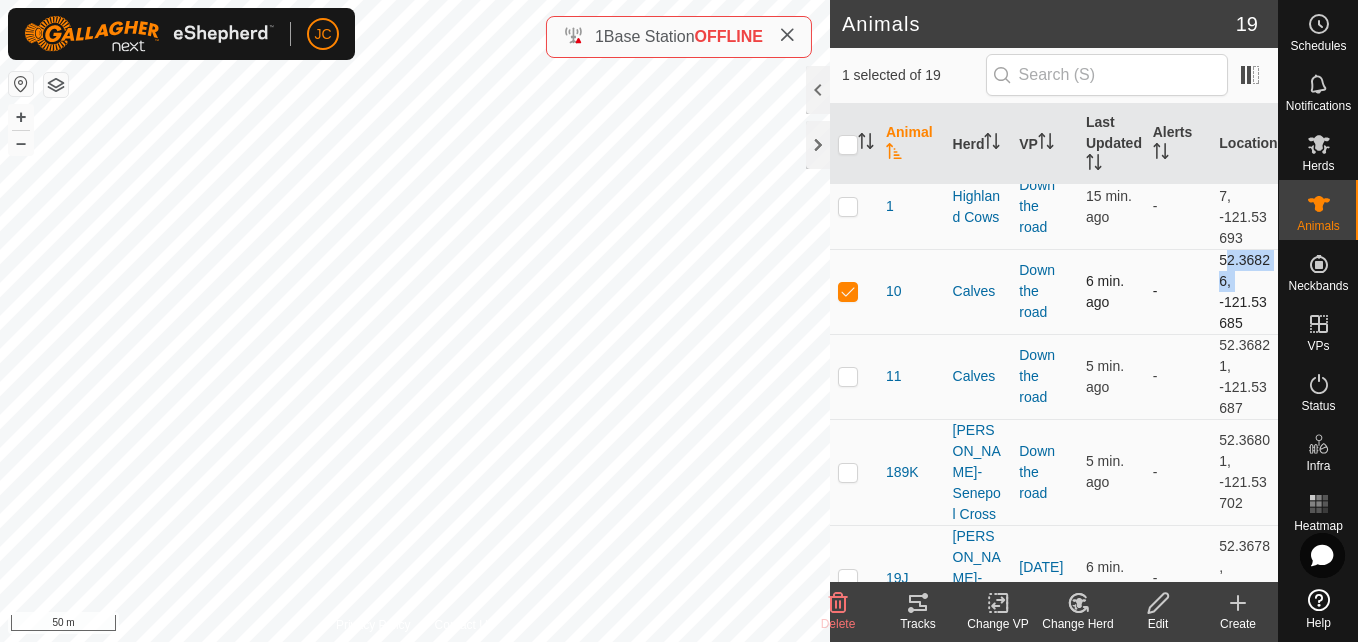 drag, startPoint x: 1204, startPoint y: 261, endPoint x: 1236, endPoint y: 278, distance: 36.23534 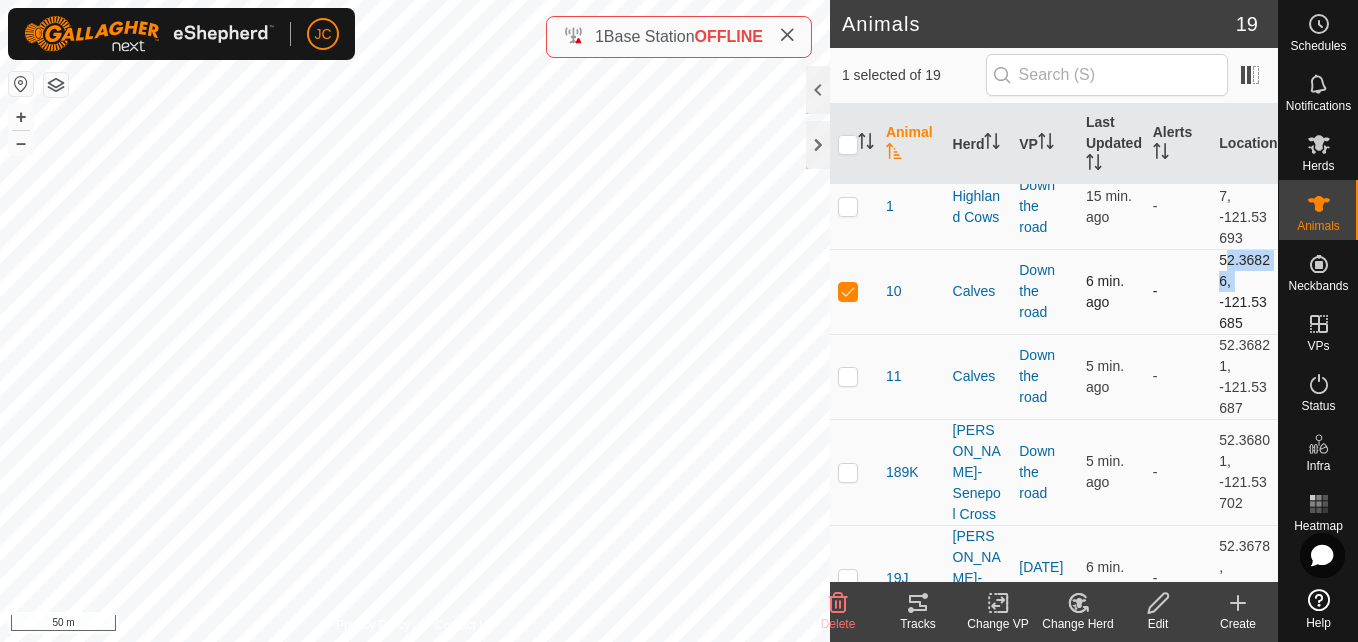 click on "52.36826, -121.53685" at bounding box center (1244, 291) 